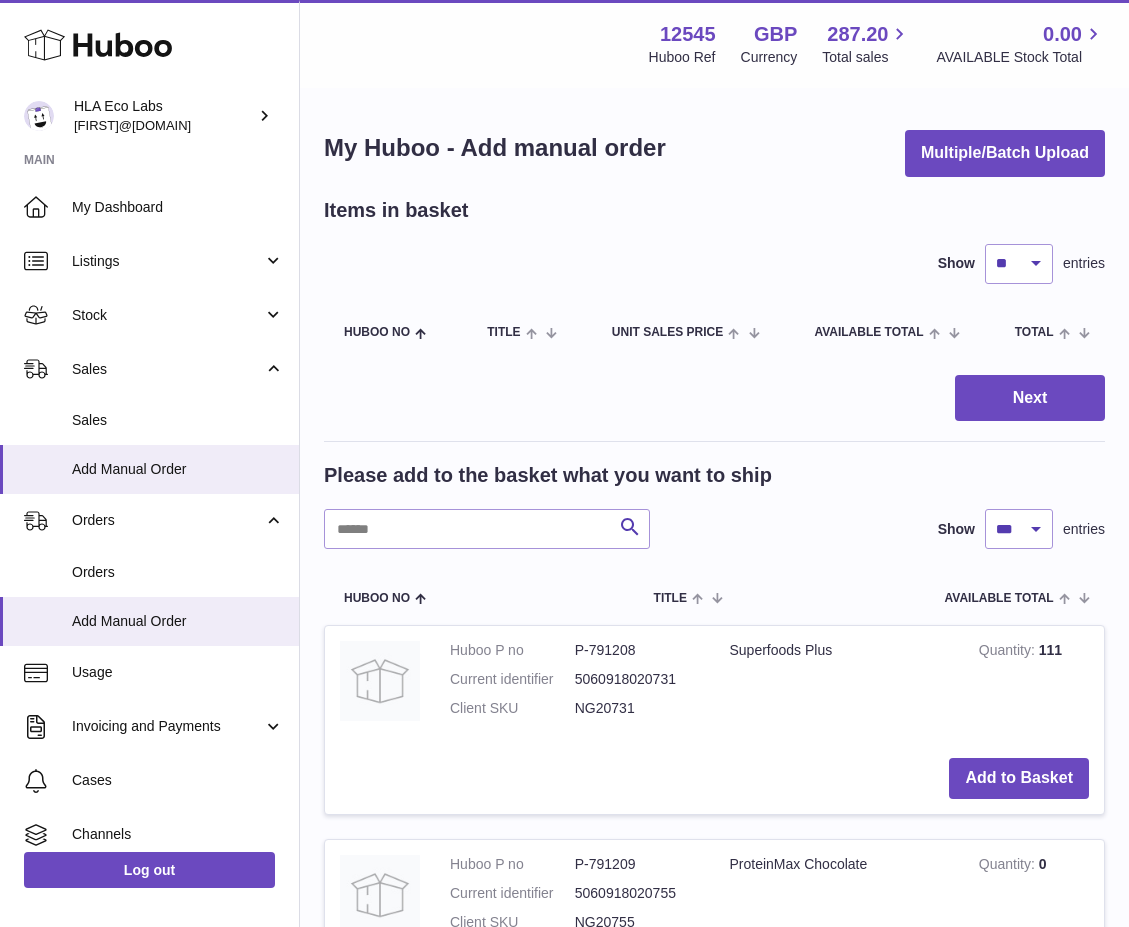 select on "***" 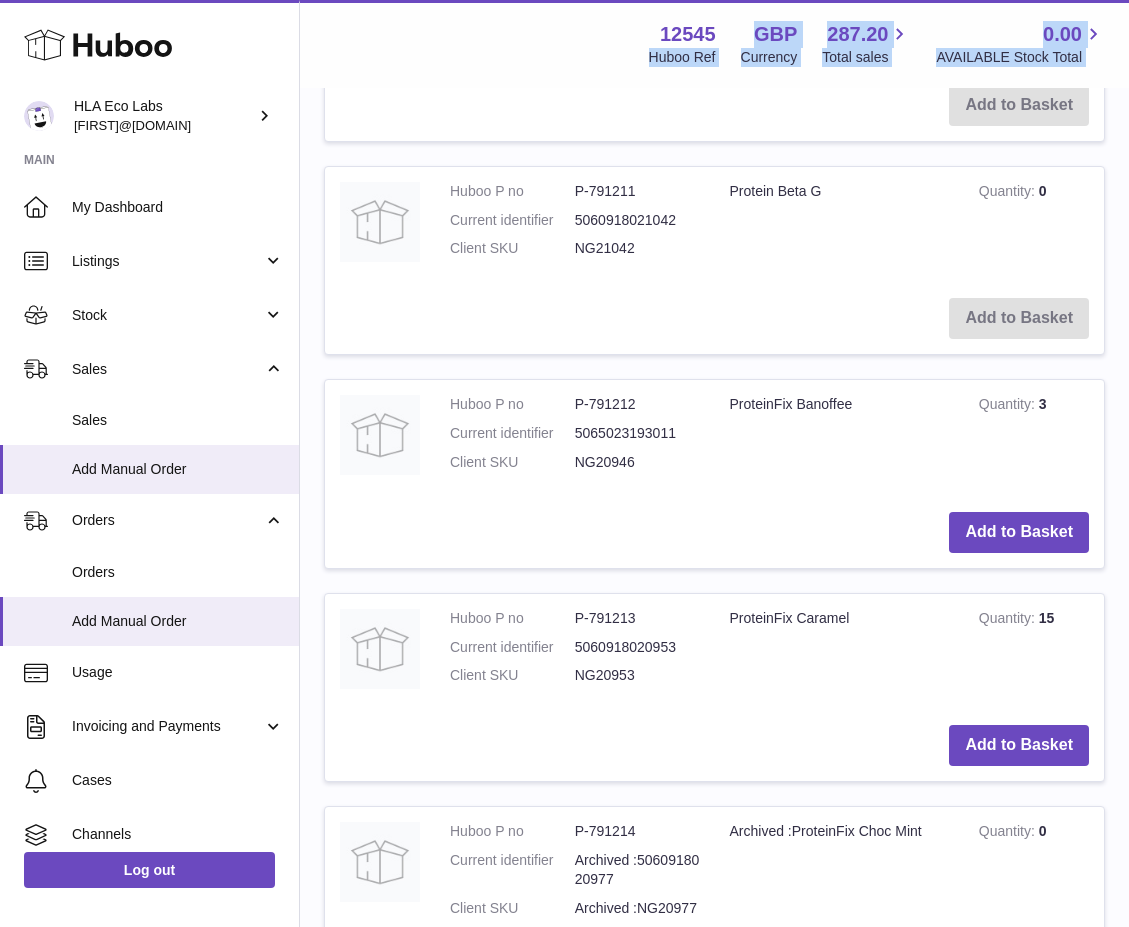 scroll, scrollTop: 0, scrollLeft: 0, axis: both 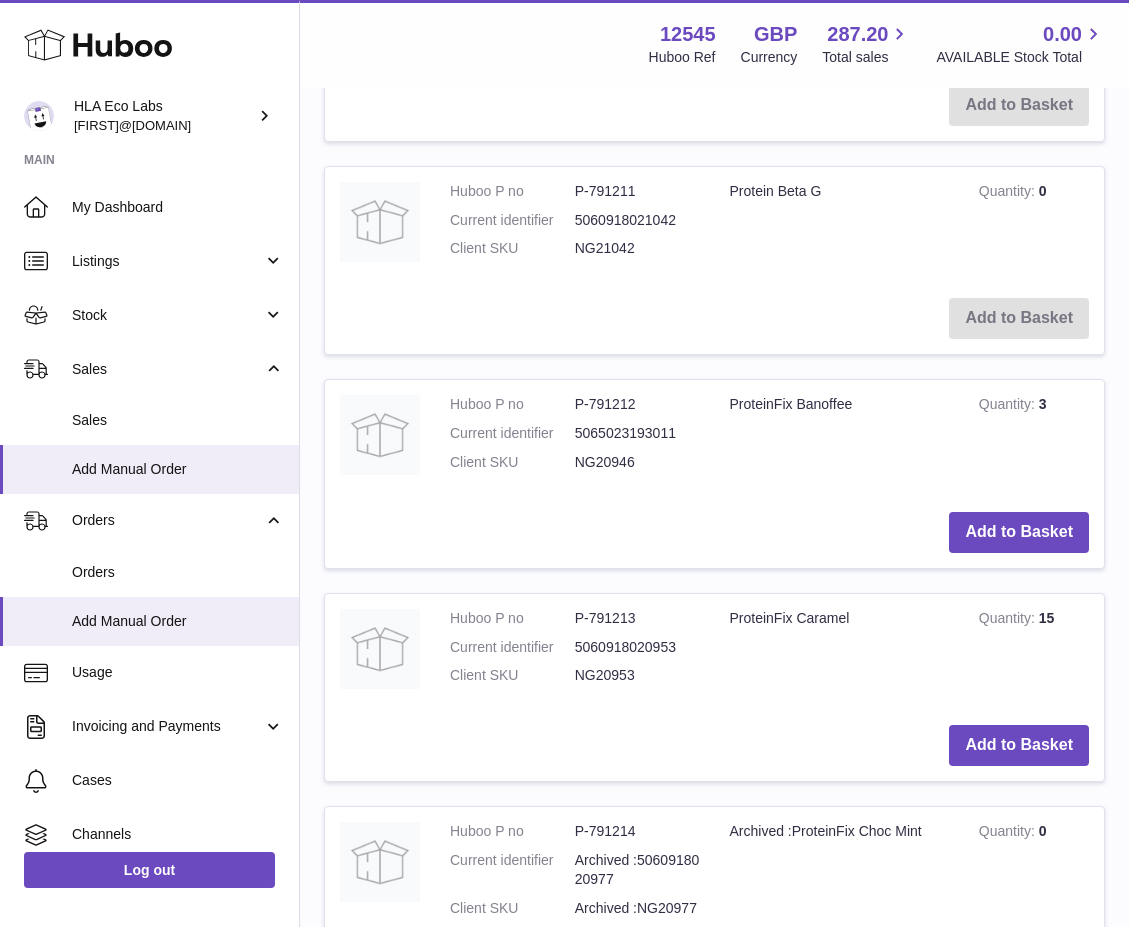 click on "ProteinFix Caramel" at bounding box center [839, 652] 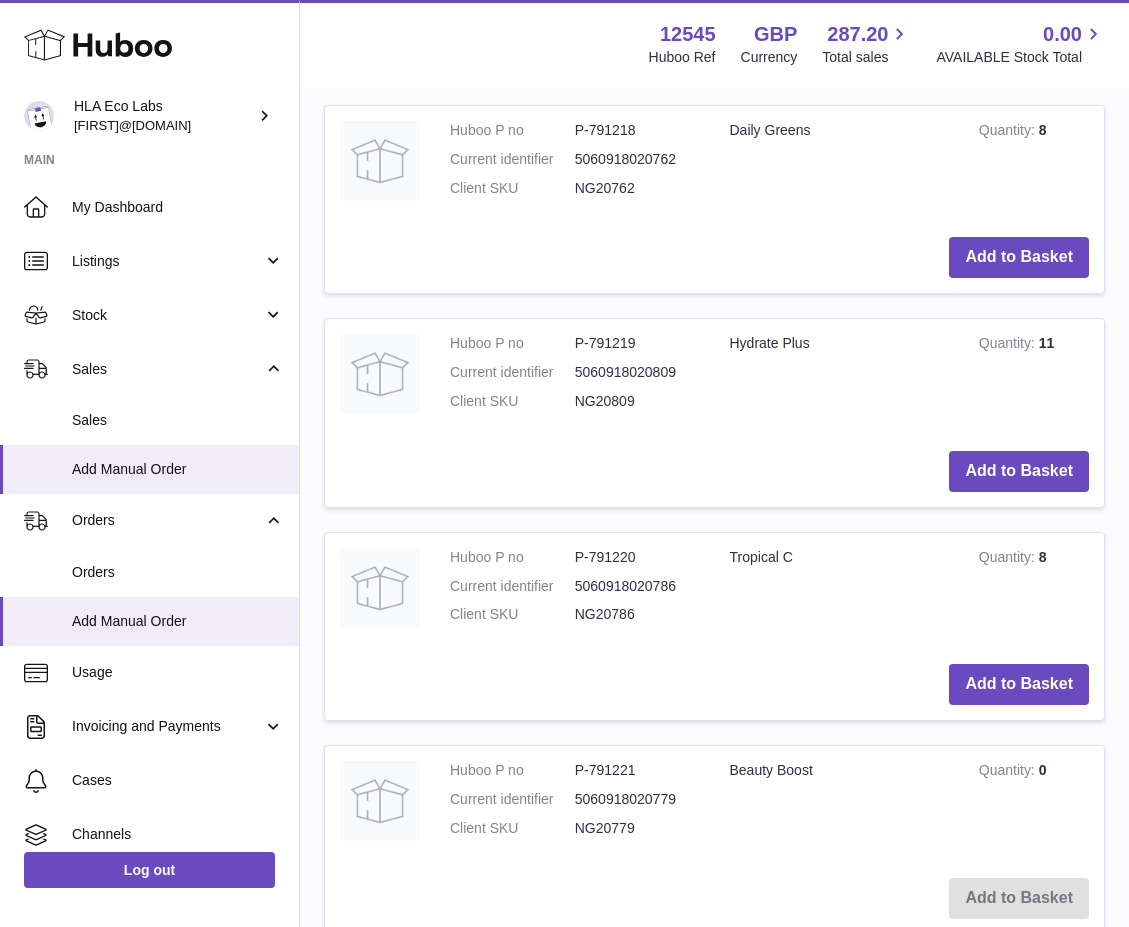 scroll, scrollTop: 2800, scrollLeft: 0, axis: vertical 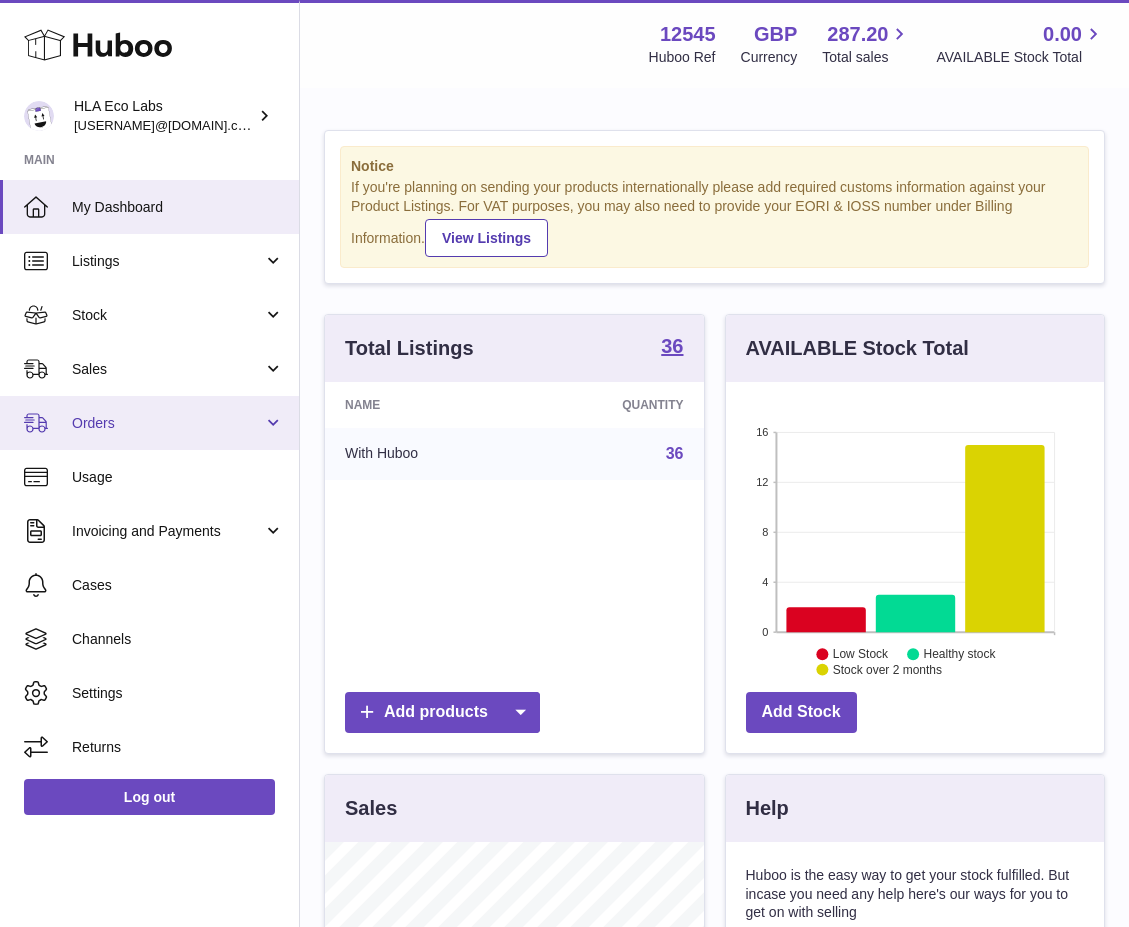 click on "Orders" at bounding box center [167, 423] 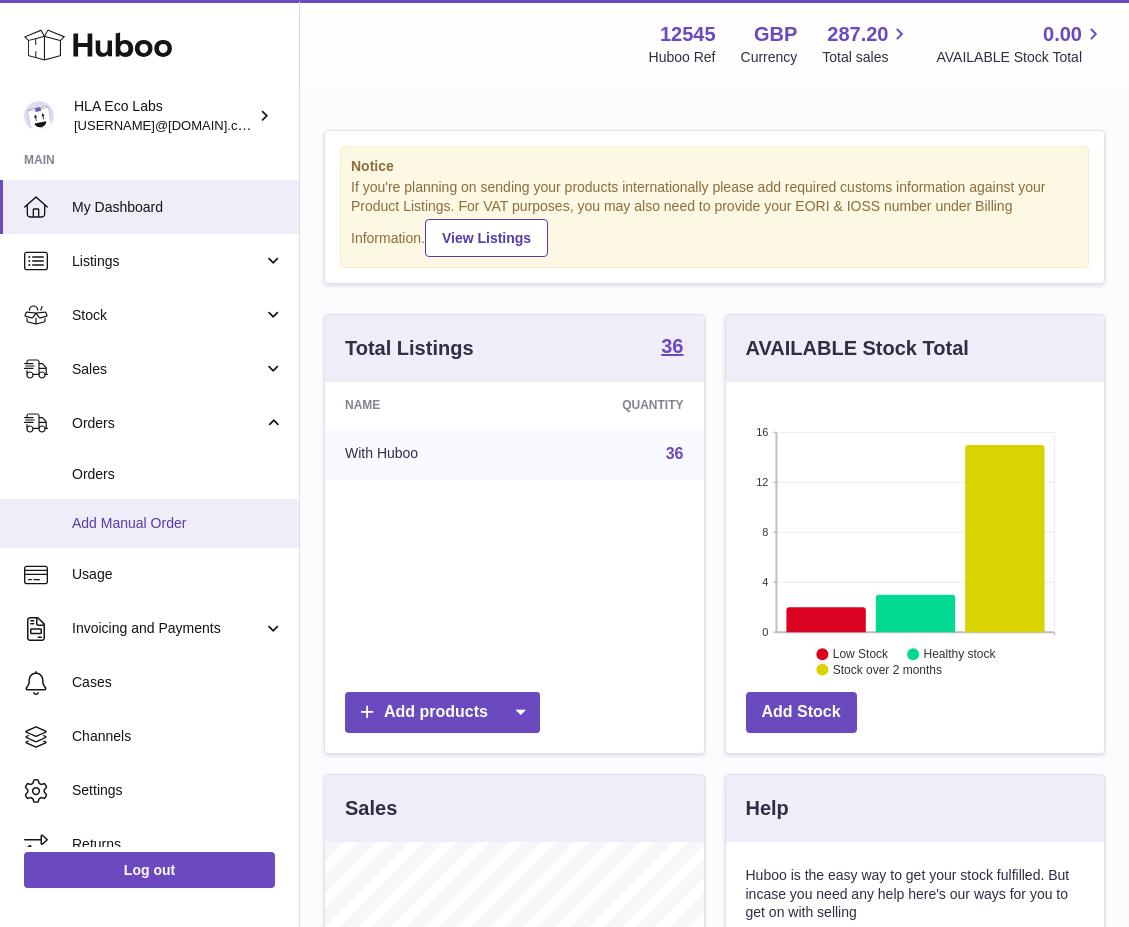 click on "Add Manual Order" at bounding box center [178, 523] 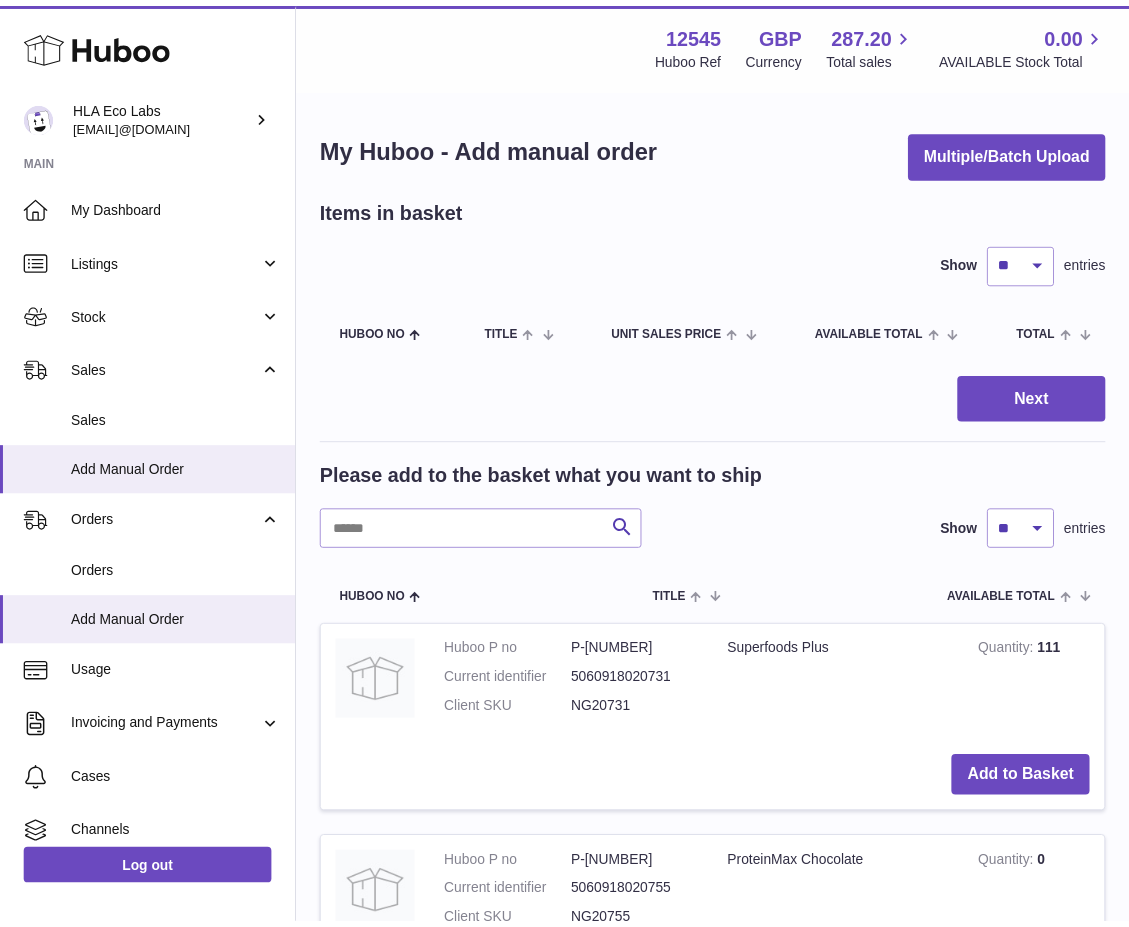 scroll, scrollTop: 0, scrollLeft: 0, axis: both 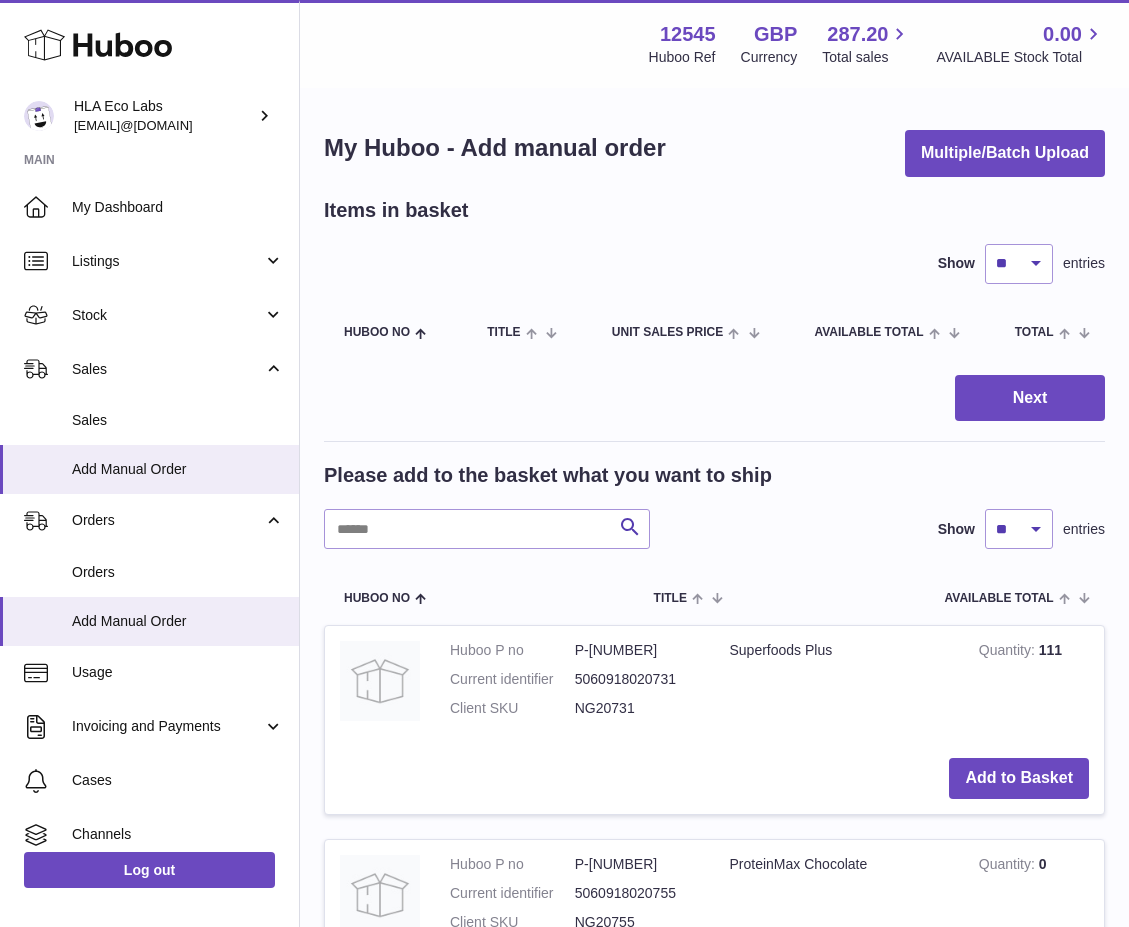 click on "Items in basket
Show
** ** ** ***
entries
Huboo no       Title       Unit Sales Price       AVAILABLE Total       Total
Action
Next
Please add to the basket what you want to ship       Search
Show
** ** ** ***
entries
Huboo no       Title
AVAILABLE Total
Action
Huboo P no   P-791208   Current identifier   5060918020731     Client SKU   NG20731
Superfoods Plus
Quantity 111
Add to Basket
Huboo P no   P-791209   Current identifier   5060918020755     Client SKU   NG20755
ProteinMax Chocolate
Quantity 0
Add to Basket
Huboo P no   P-791210   Current identifier   5060918020748     Client SKU   NG20748
ProteinMax Original
Quantity 0" at bounding box center [714, 1546] 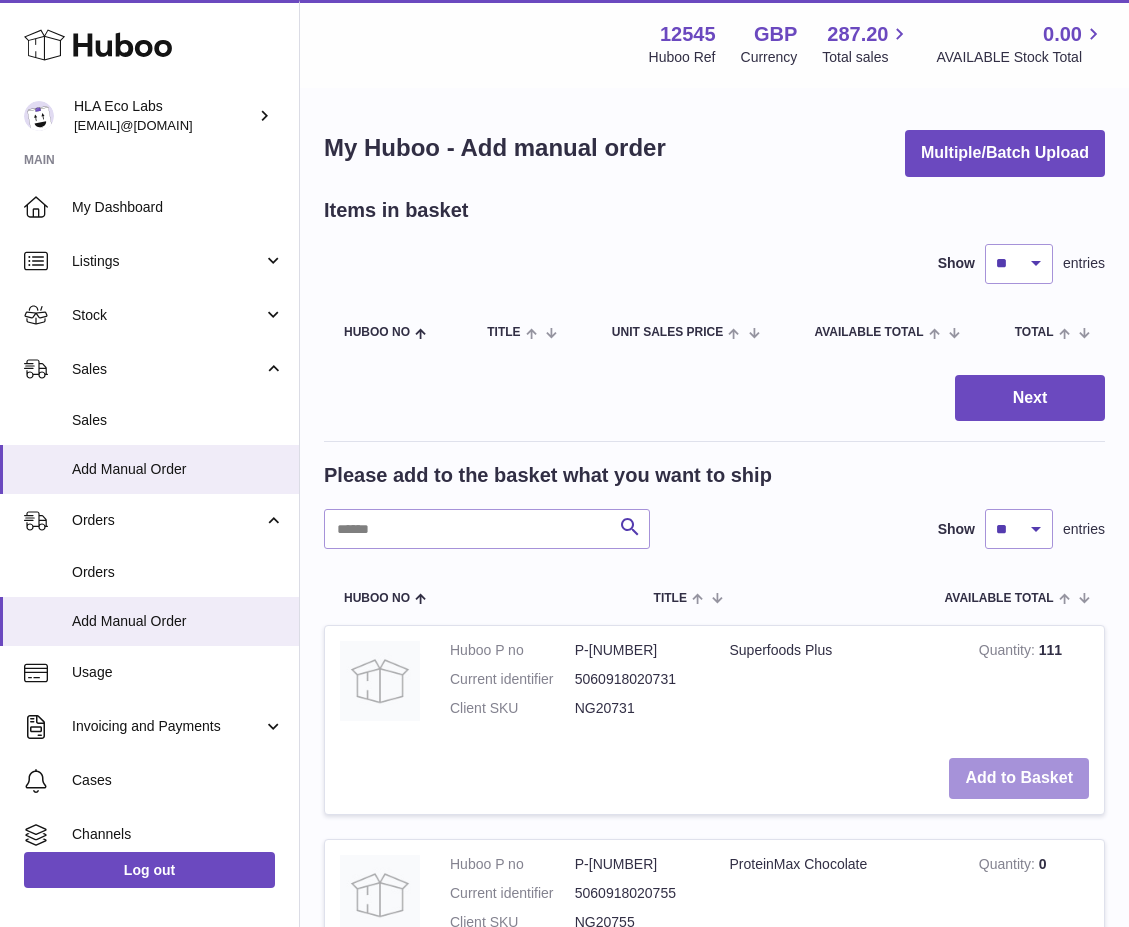 click on "Add to Basket" at bounding box center (1019, 778) 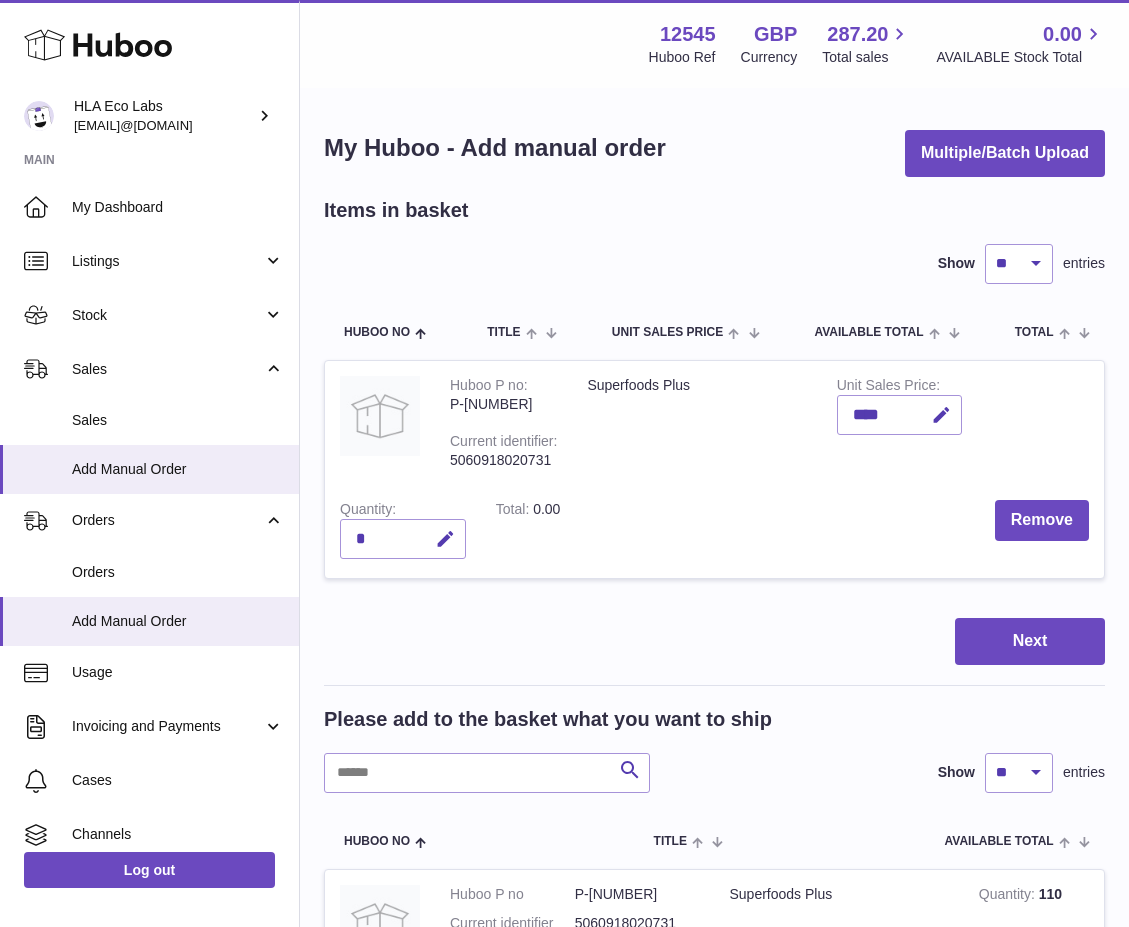 drag, startPoint x: 640, startPoint y: 503, endPoint x: 646, endPoint y: 519, distance: 17.088007 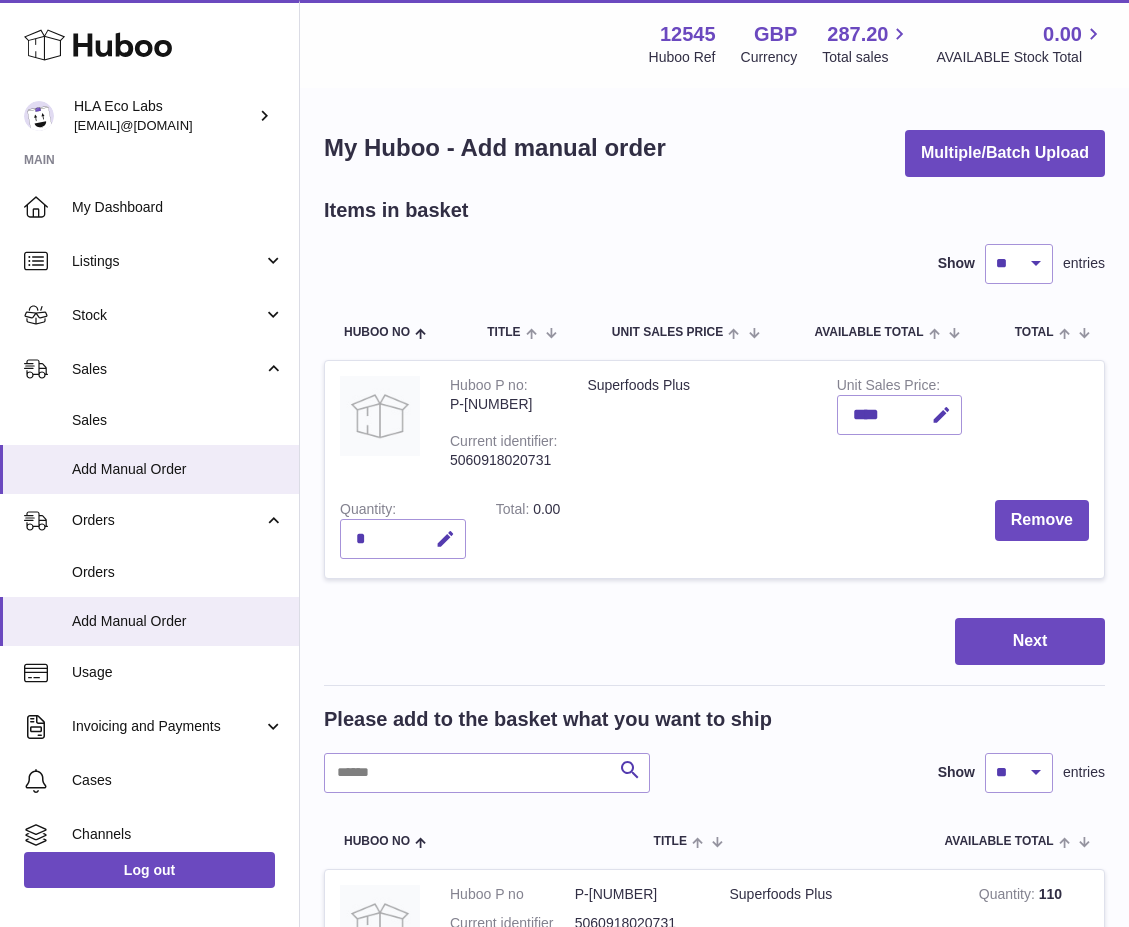 click on "Remove" at bounding box center (839, 531) 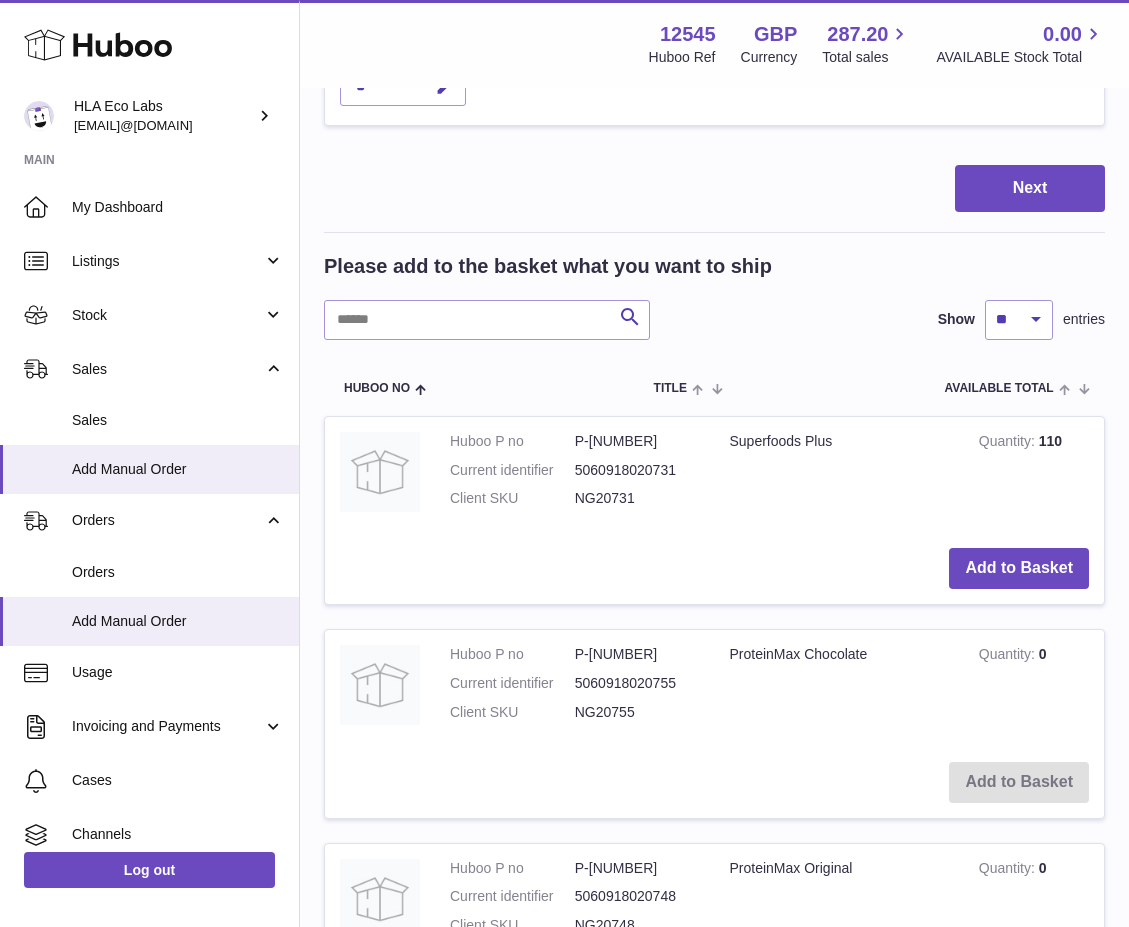 scroll, scrollTop: 100, scrollLeft: 0, axis: vertical 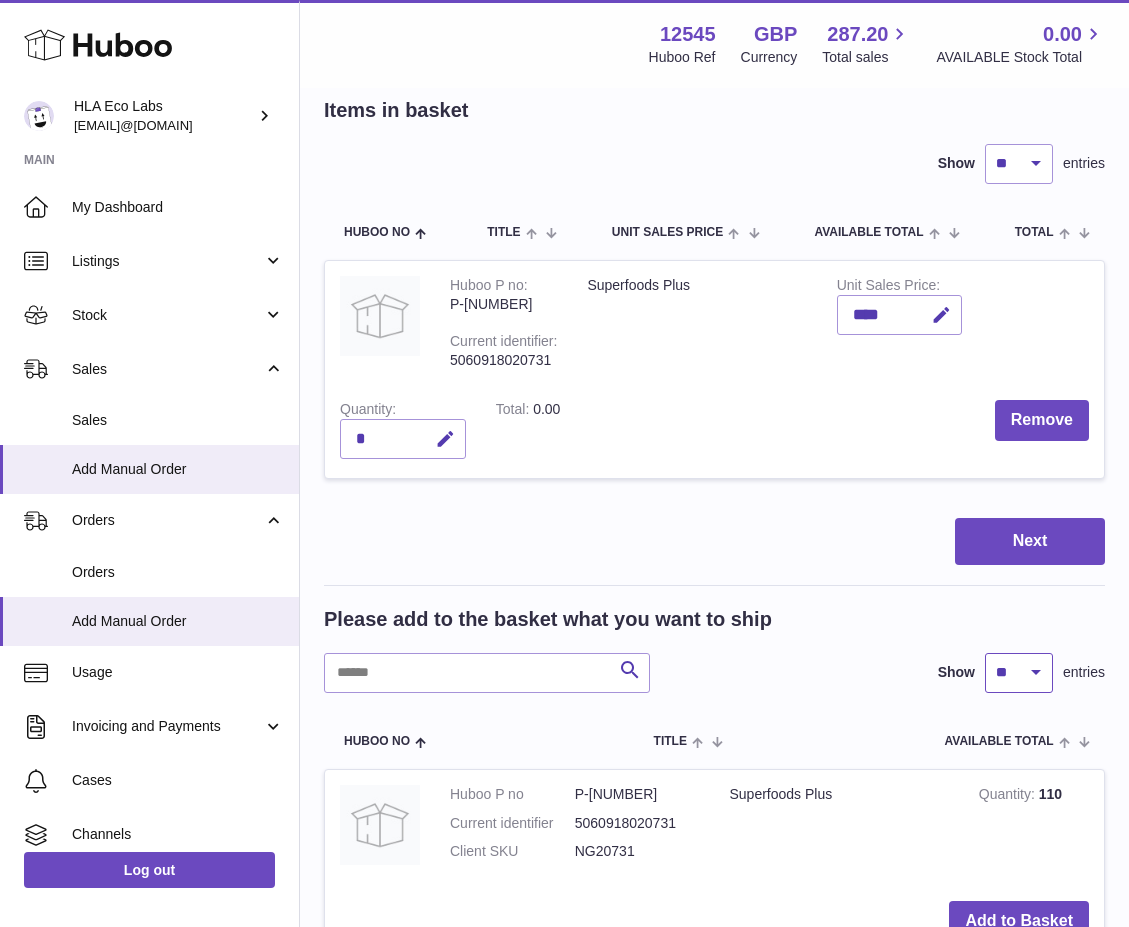 click on "** ** ** ***" at bounding box center (1019, 673) 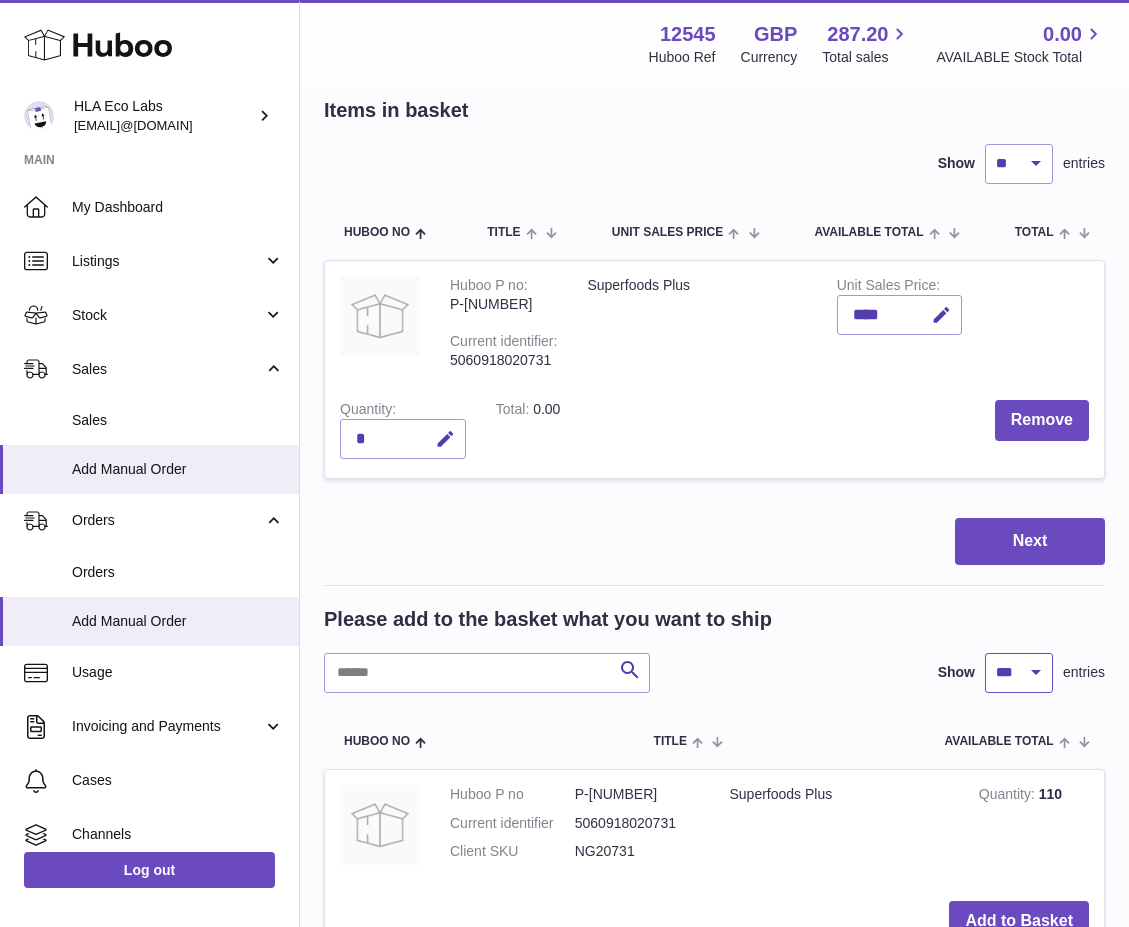 click on "** ** ** ***" at bounding box center [1019, 673] 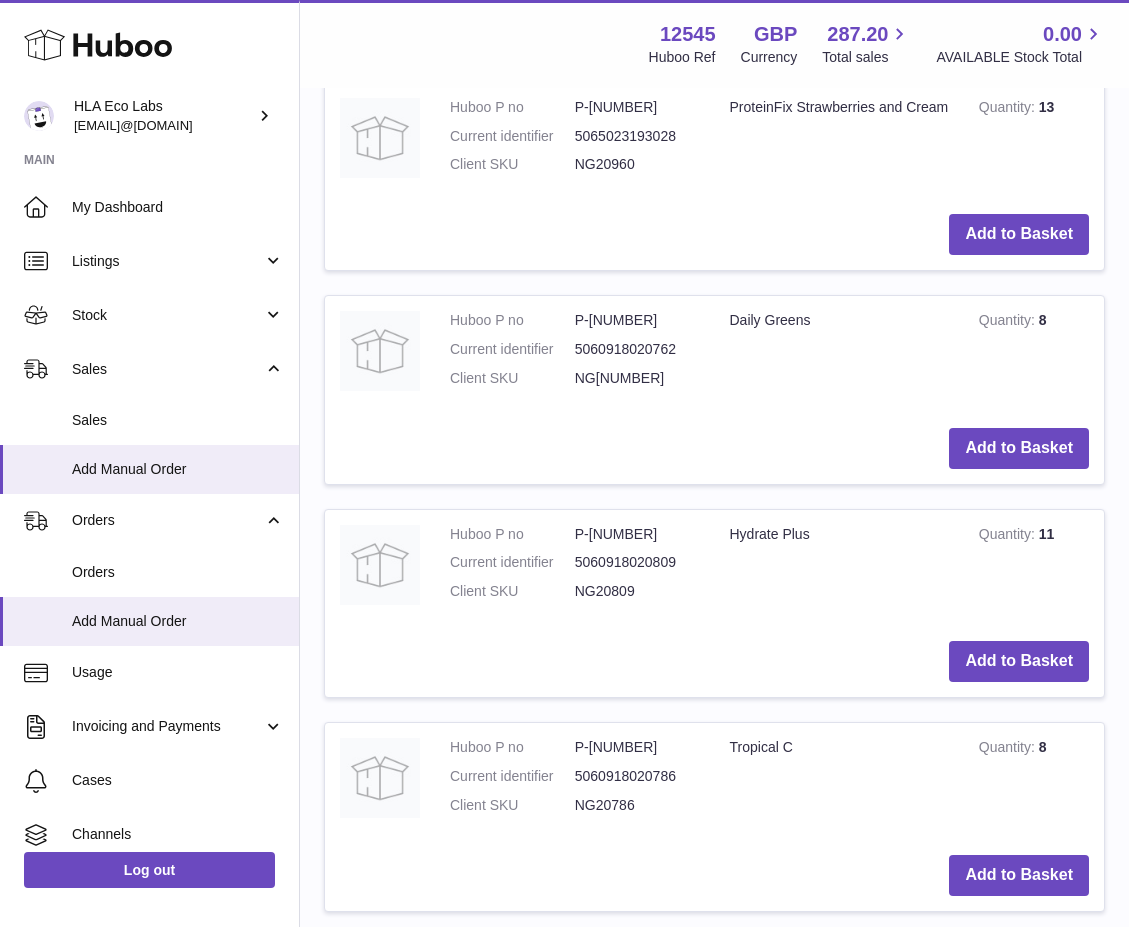 scroll, scrollTop: 2800, scrollLeft: 0, axis: vertical 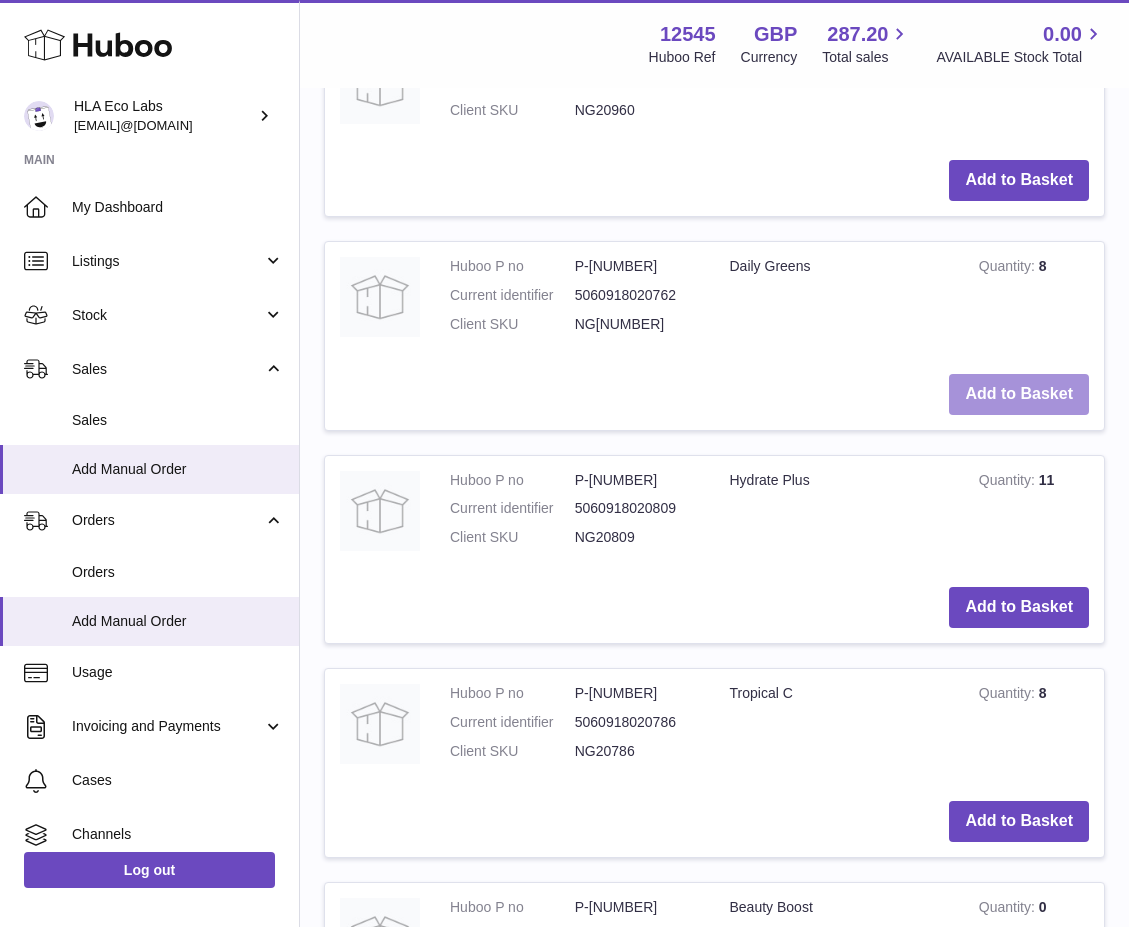 click on "Add to Basket" at bounding box center [1019, 394] 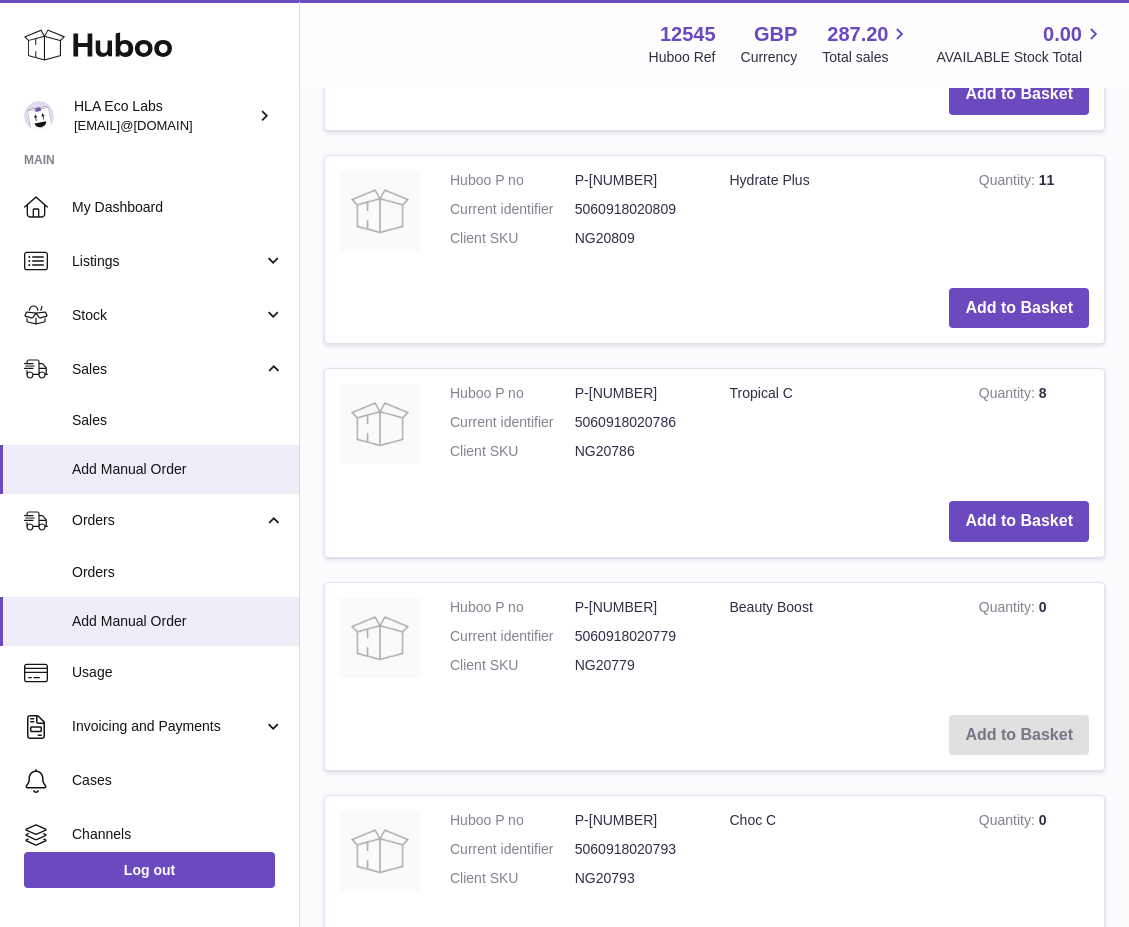 scroll, scrollTop: 3643, scrollLeft: 0, axis: vertical 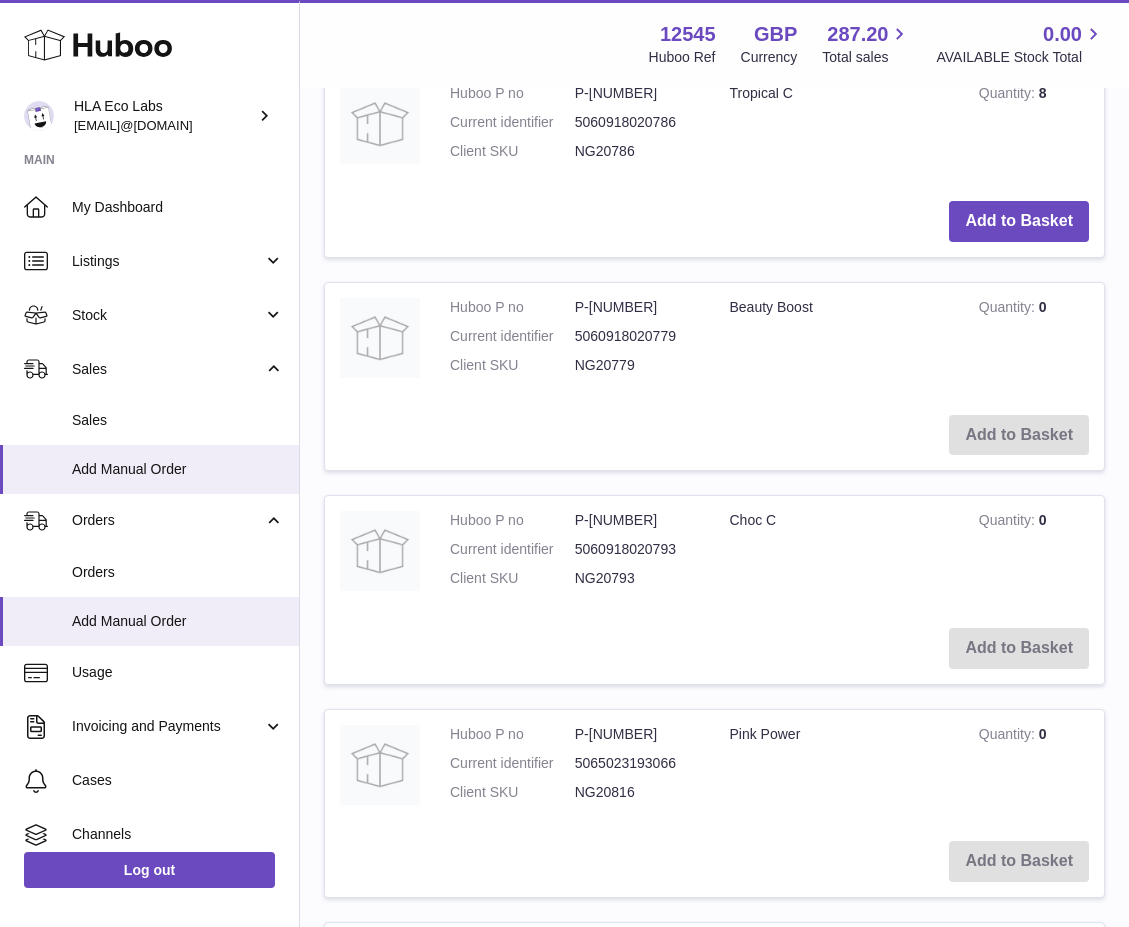 click on "Choc C" at bounding box center [839, 554] 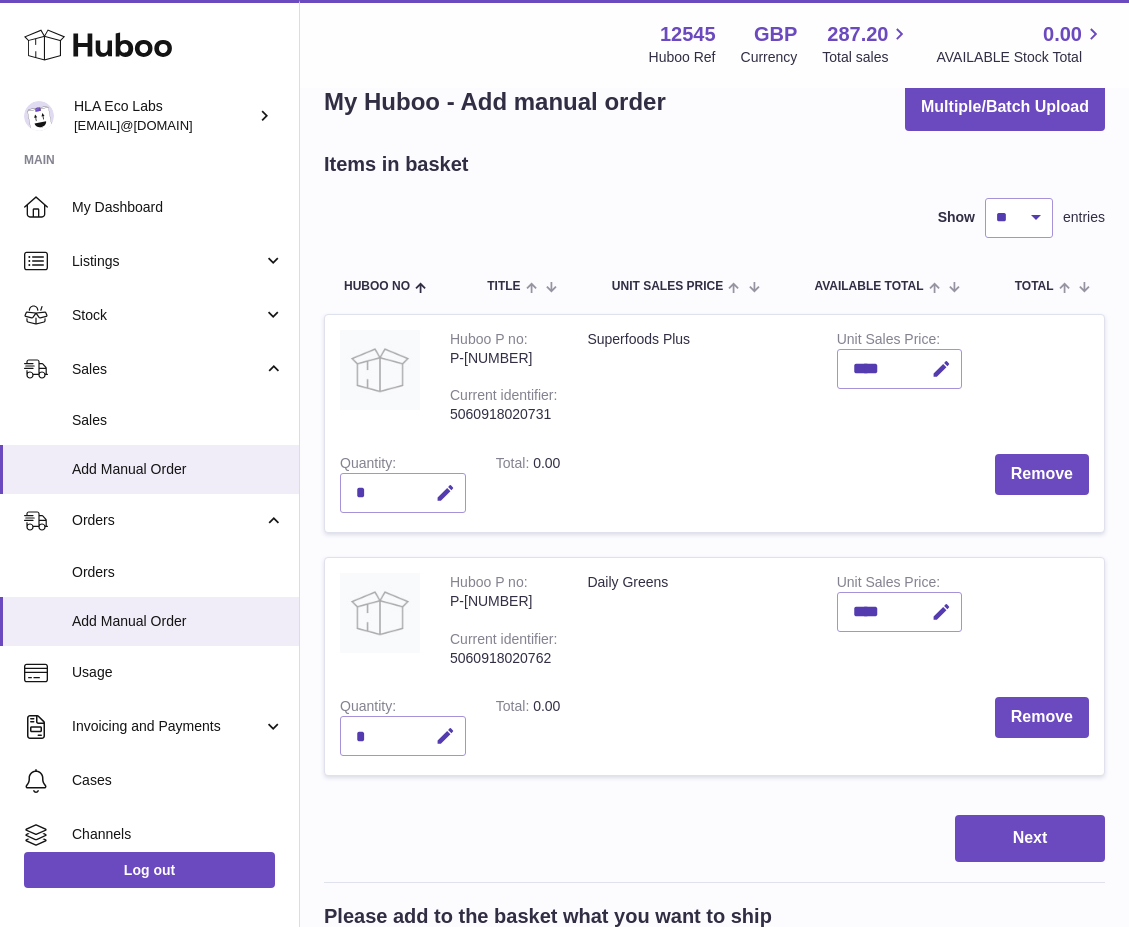 scroll, scrollTop: 0, scrollLeft: 0, axis: both 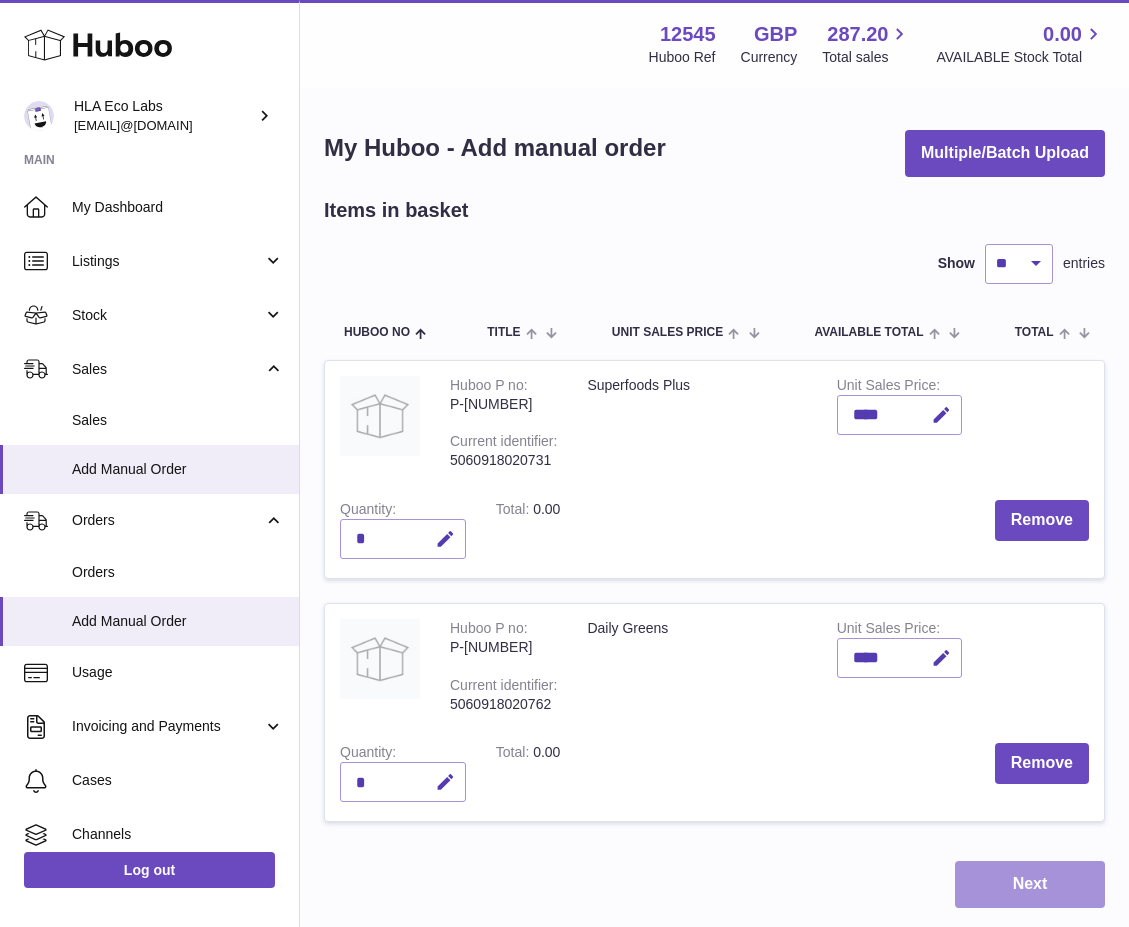 click on "Next" at bounding box center (1030, 884) 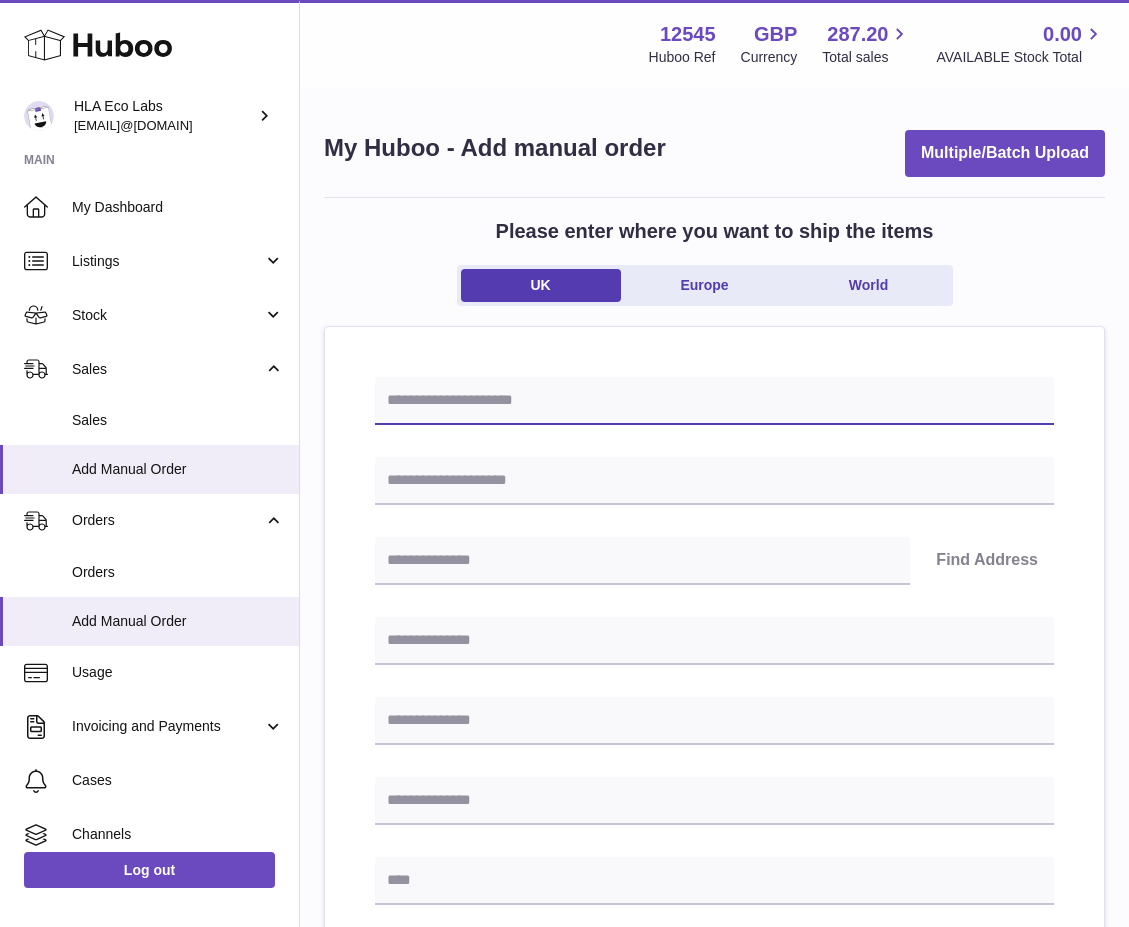 drag, startPoint x: 501, startPoint y: 406, endPoint x: 504, endPoint y: 423, distance: 17.262676 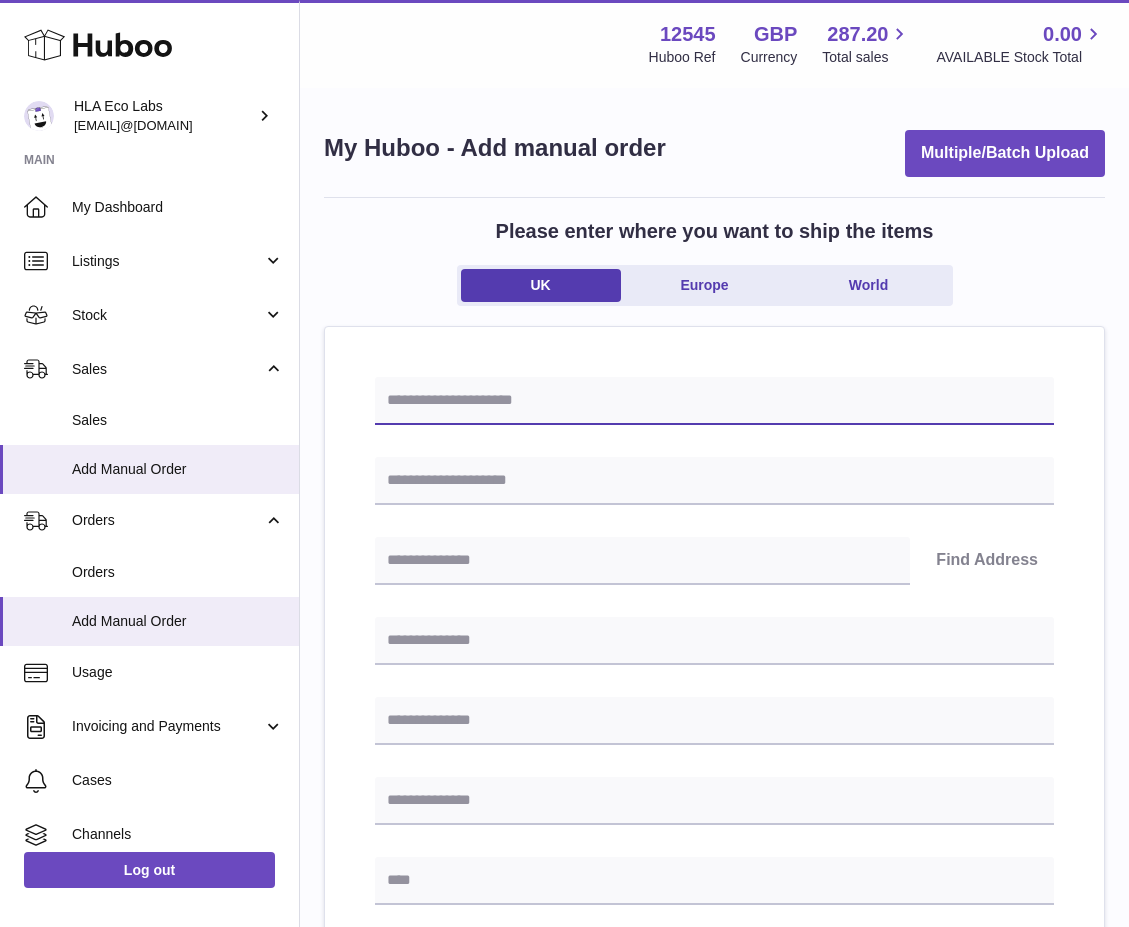 click at bounding box center [714, 401] 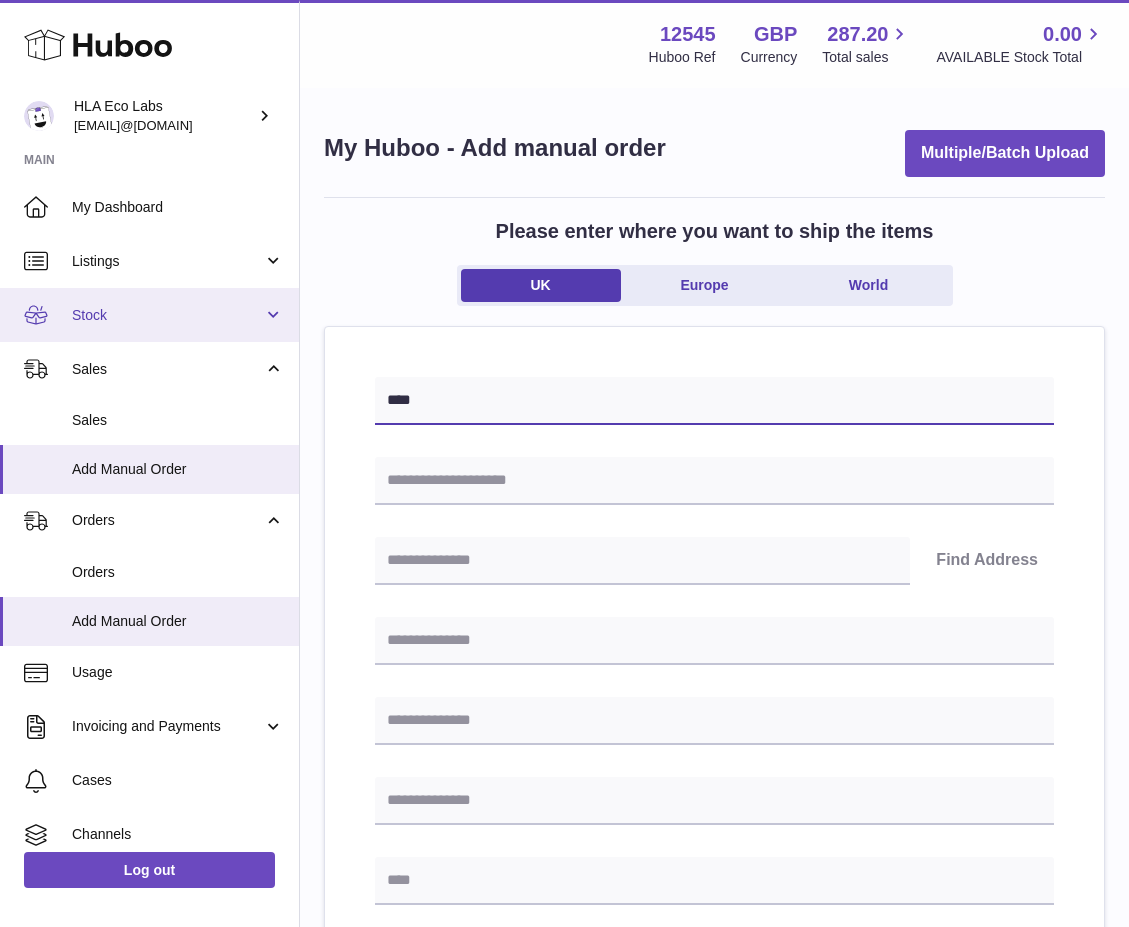 type on "****" 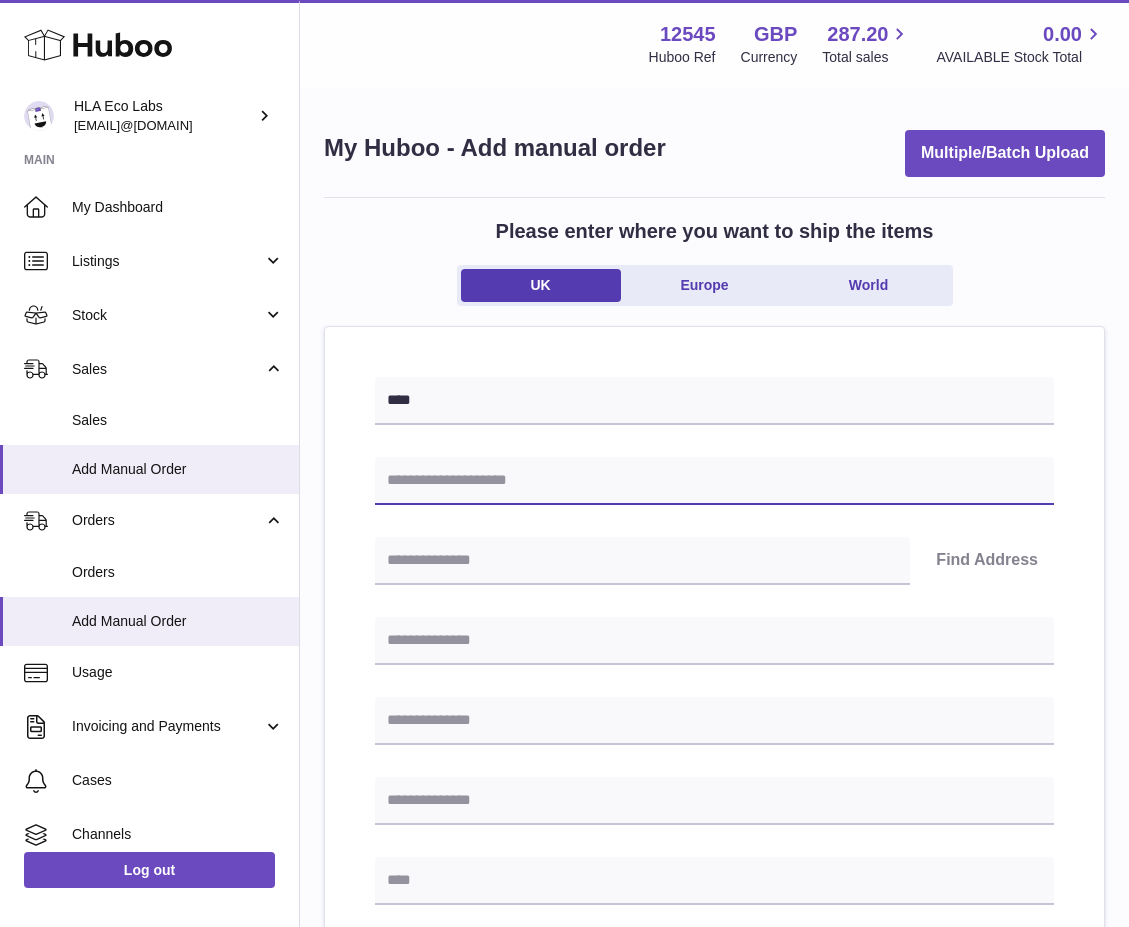 click at bounding box center [714, 481] 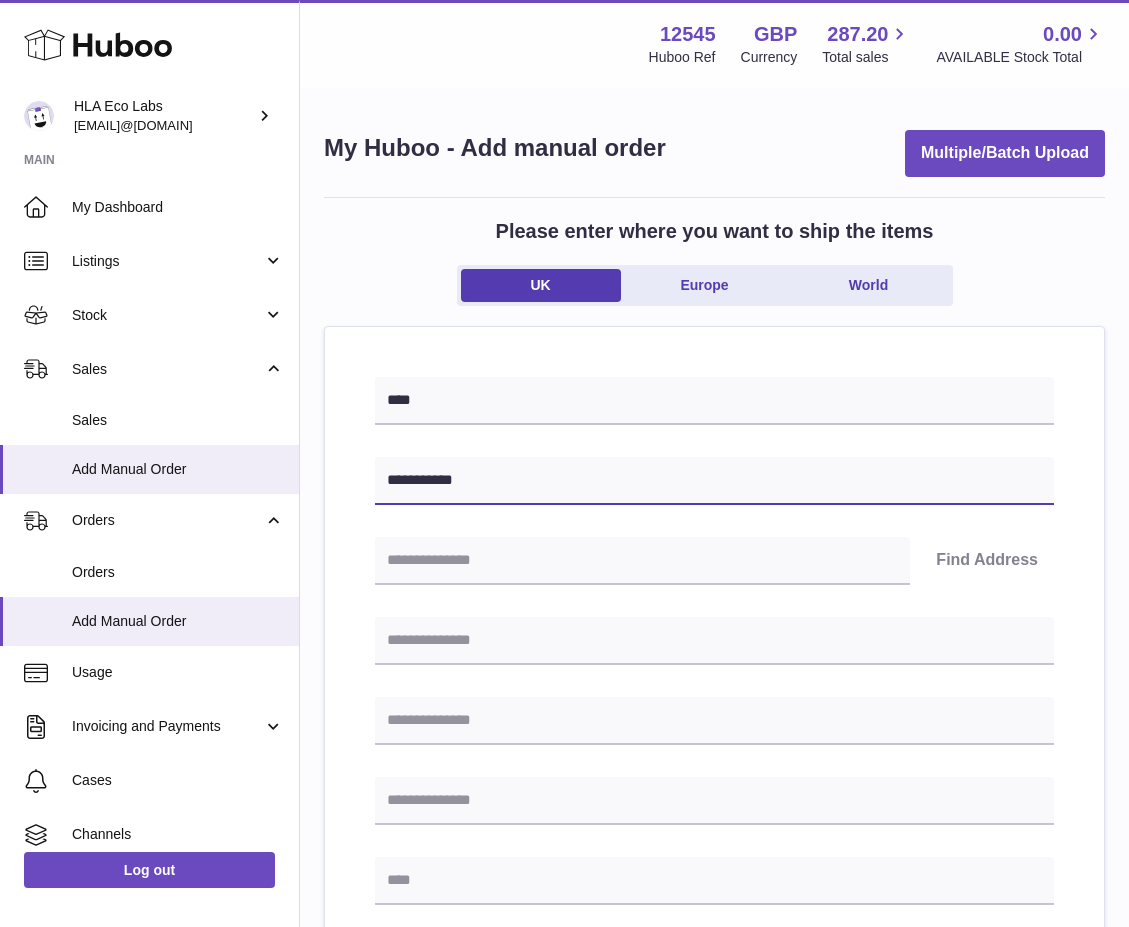 type on "**********" 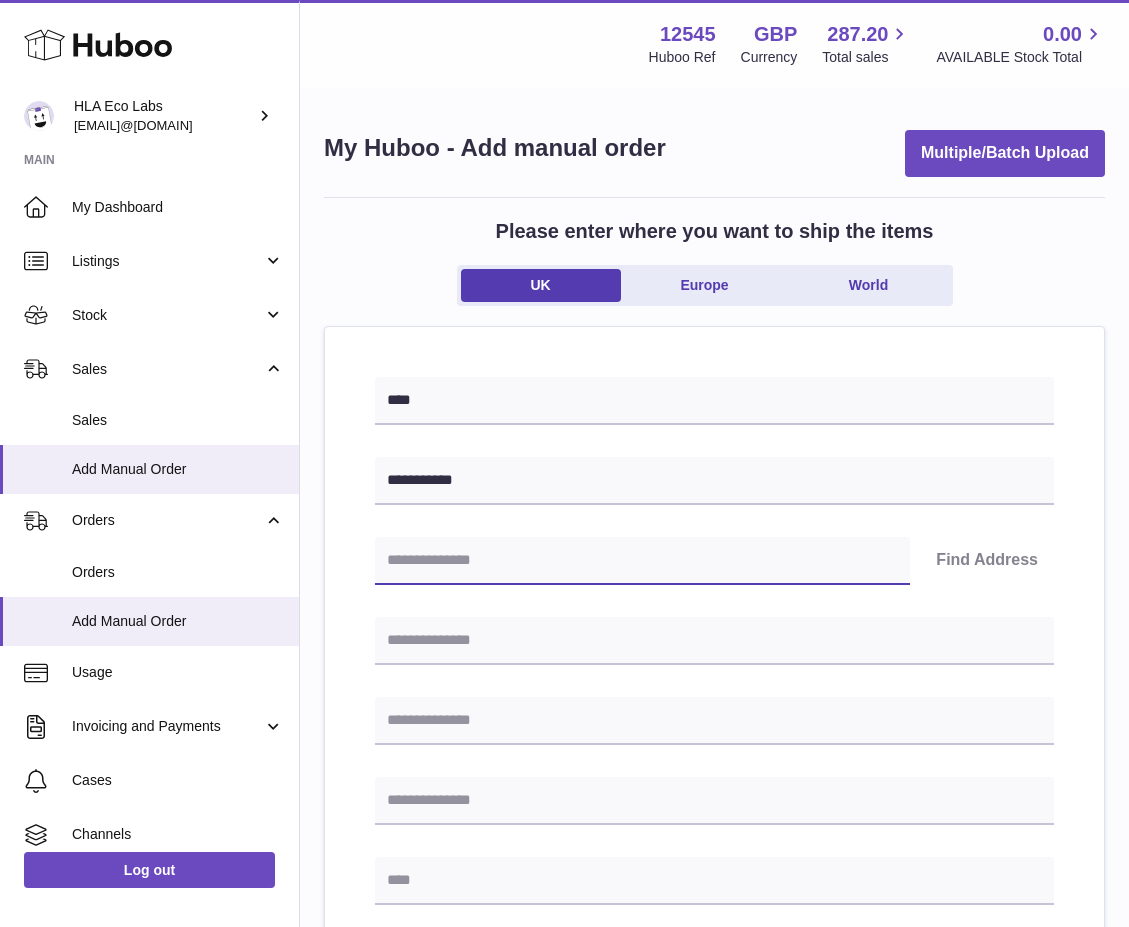 click at bounding box center (642, 561) 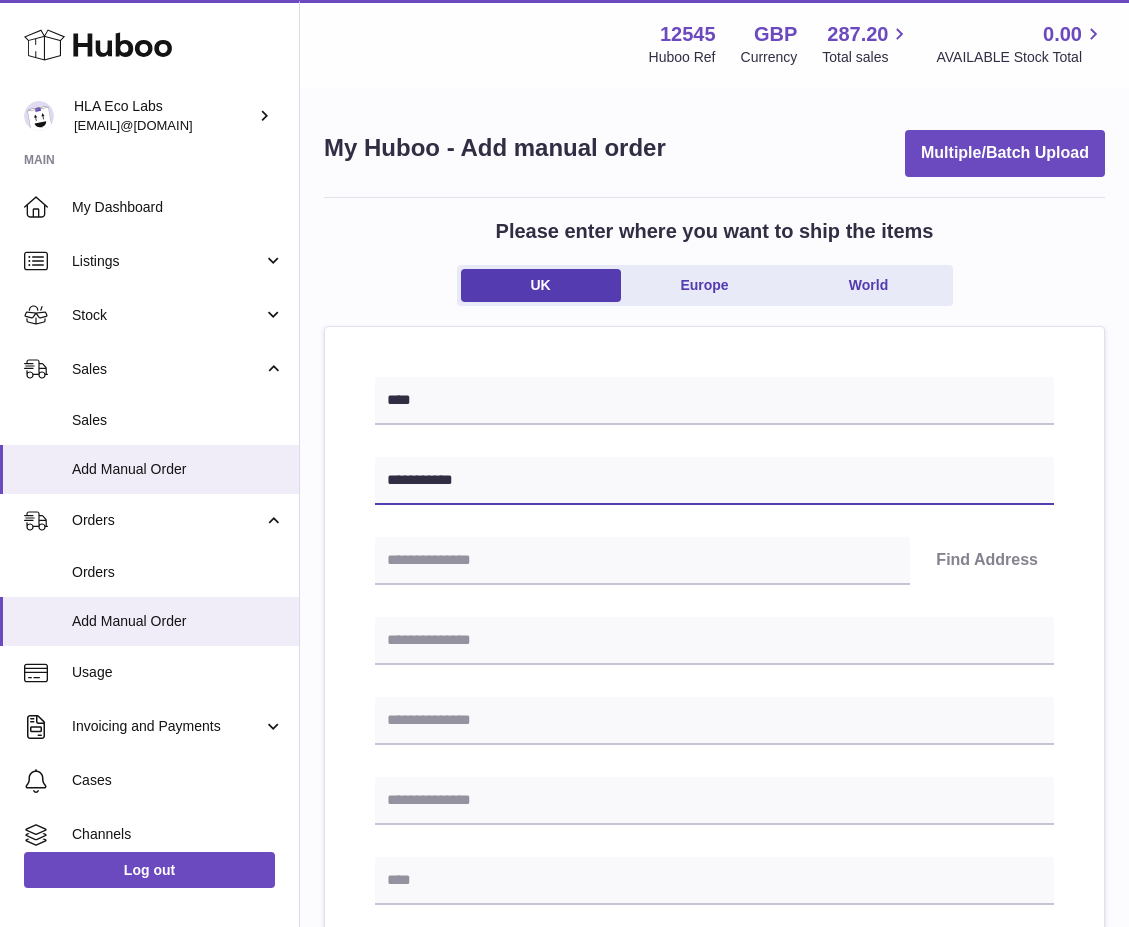 drag, startPoint x: 537, startPoint y: 486, endPoint x: 461, endPoint y: 557, distance: 104.00481 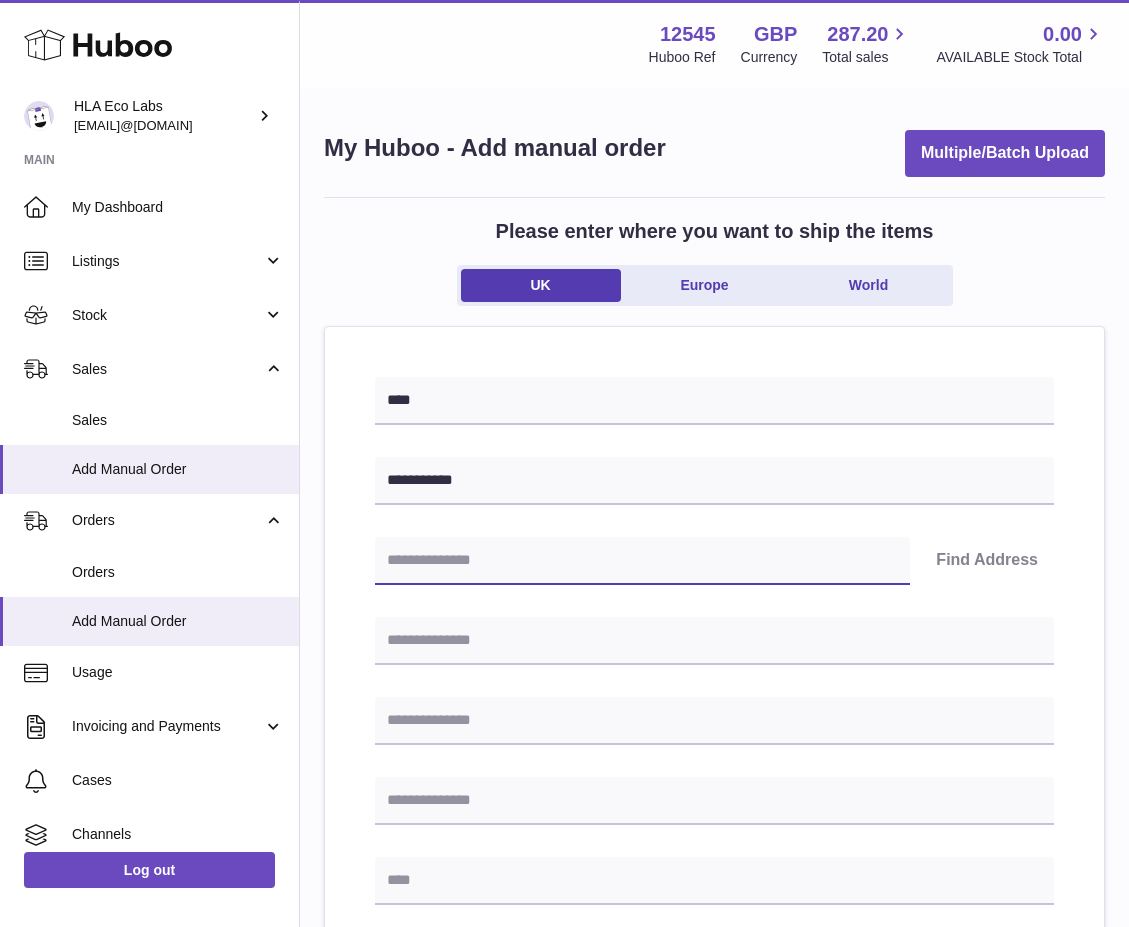 click at bounding box center [642, 561] 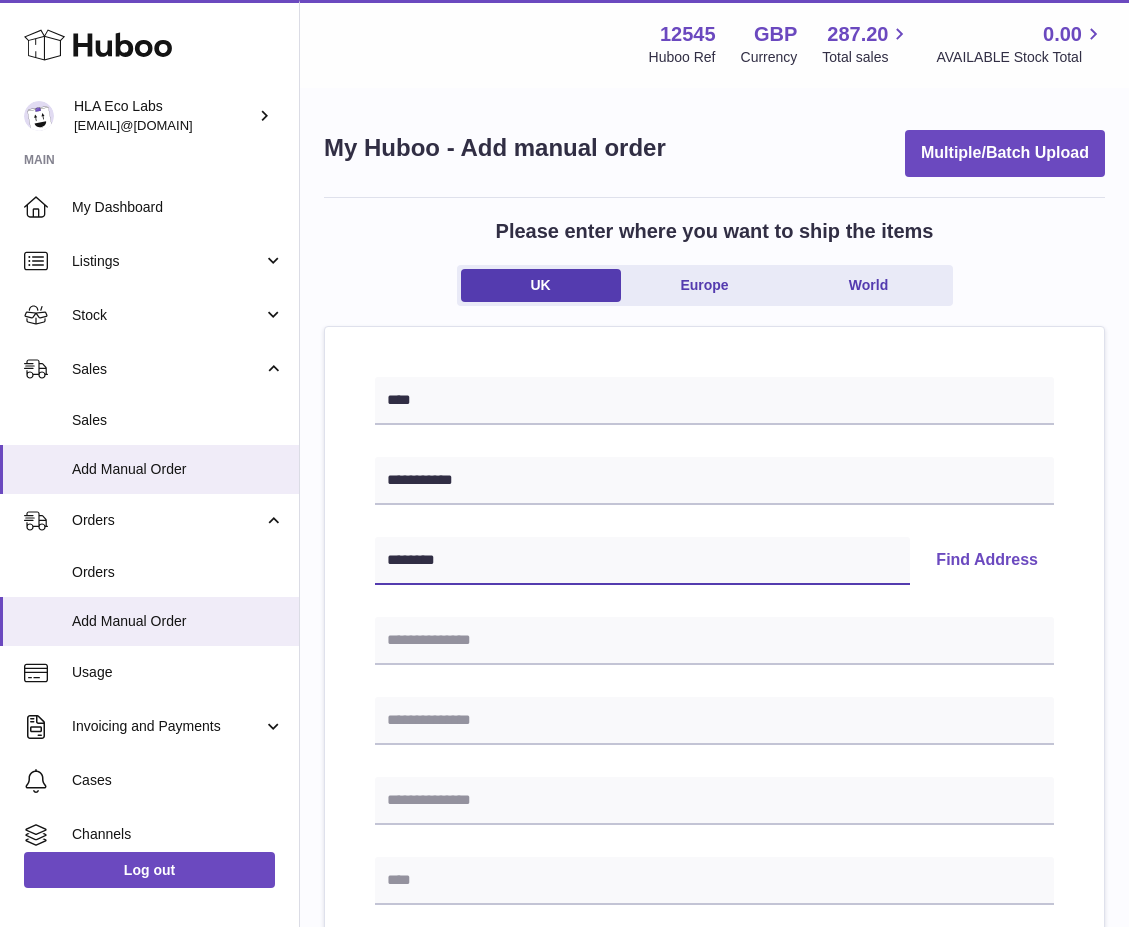 type on "********" 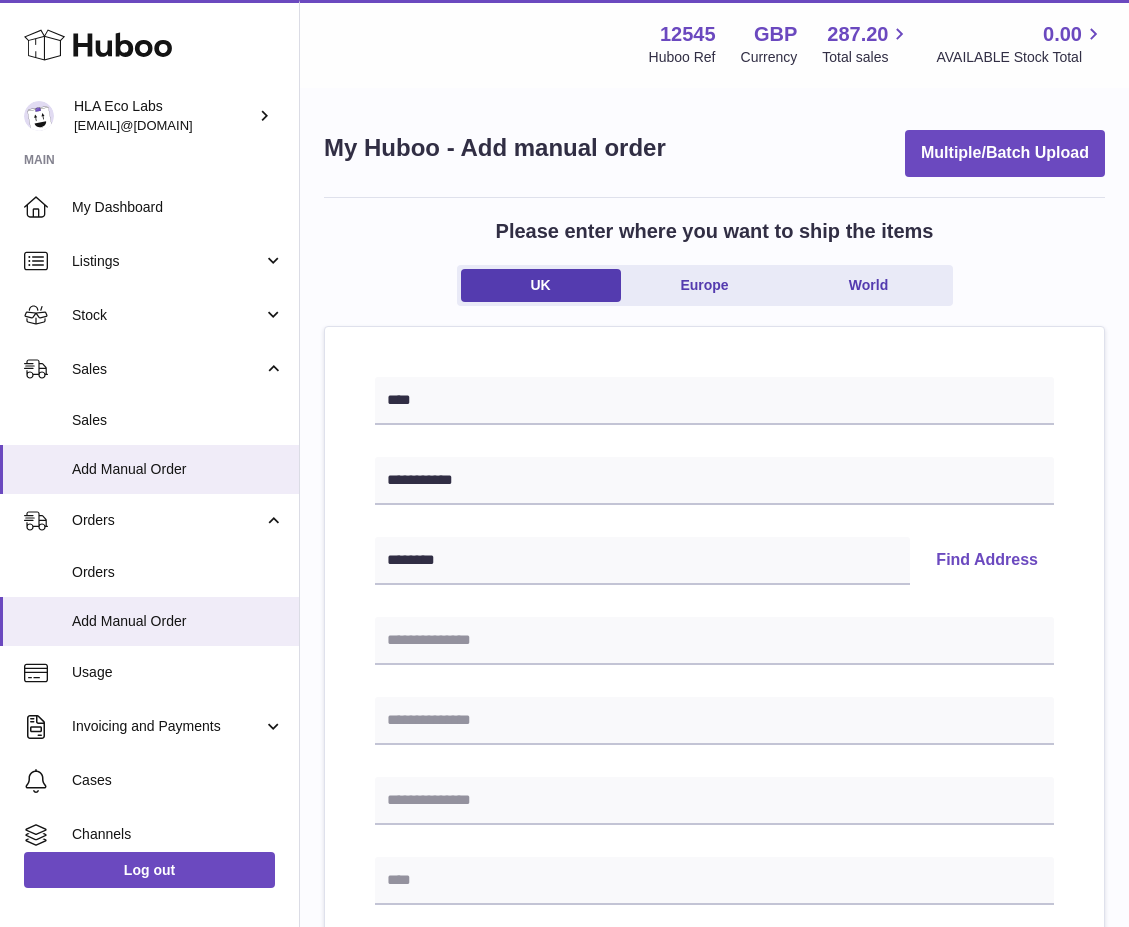 click on "Find Address" at bounding box center (987, 561) 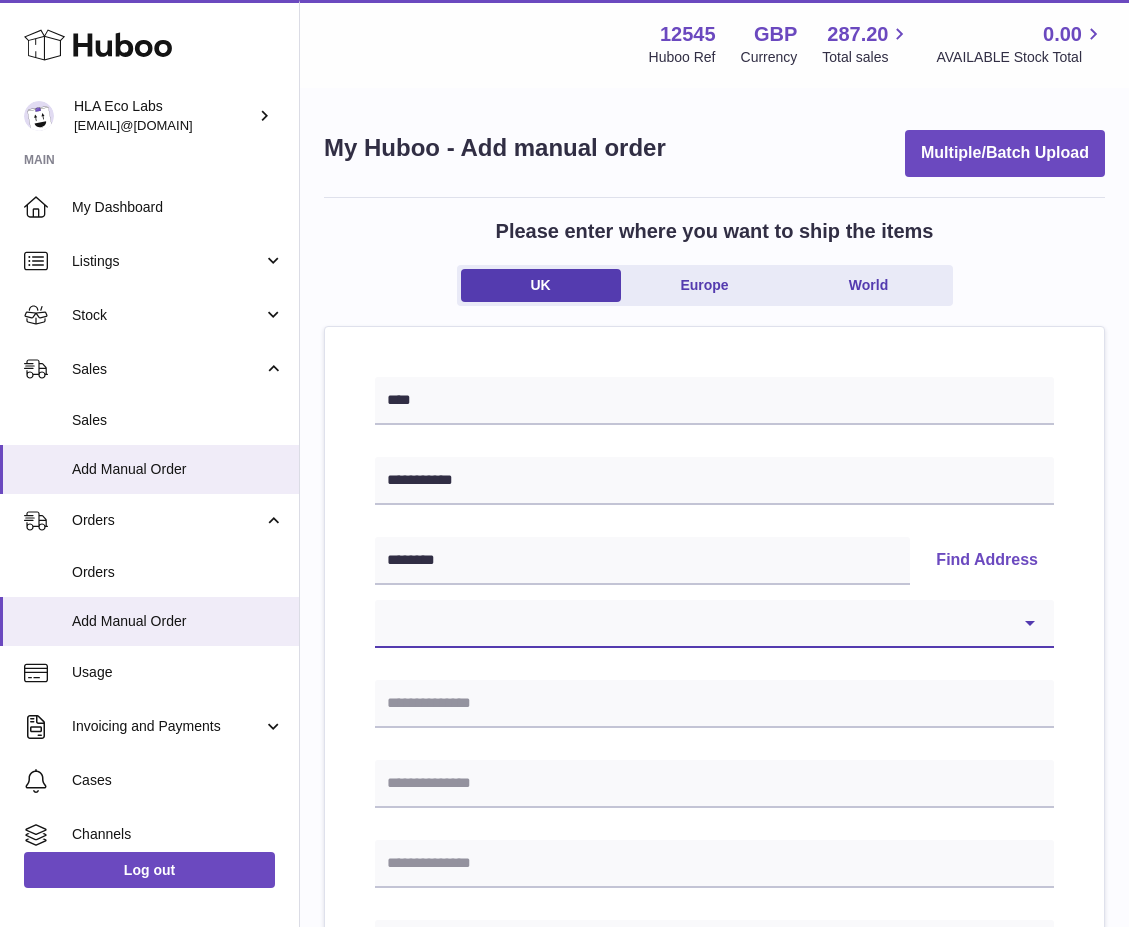 click on "**********" at bounding box center [714, 624] 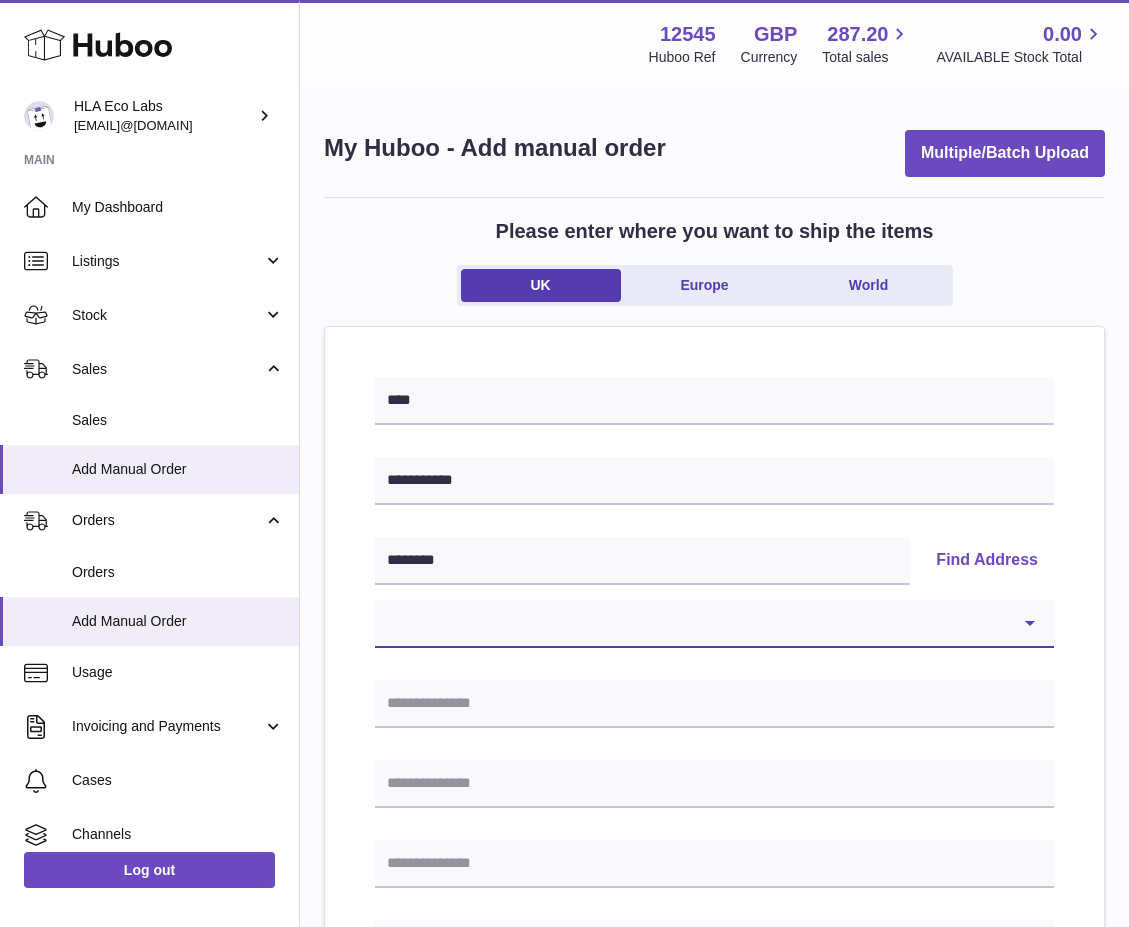 select on "**" 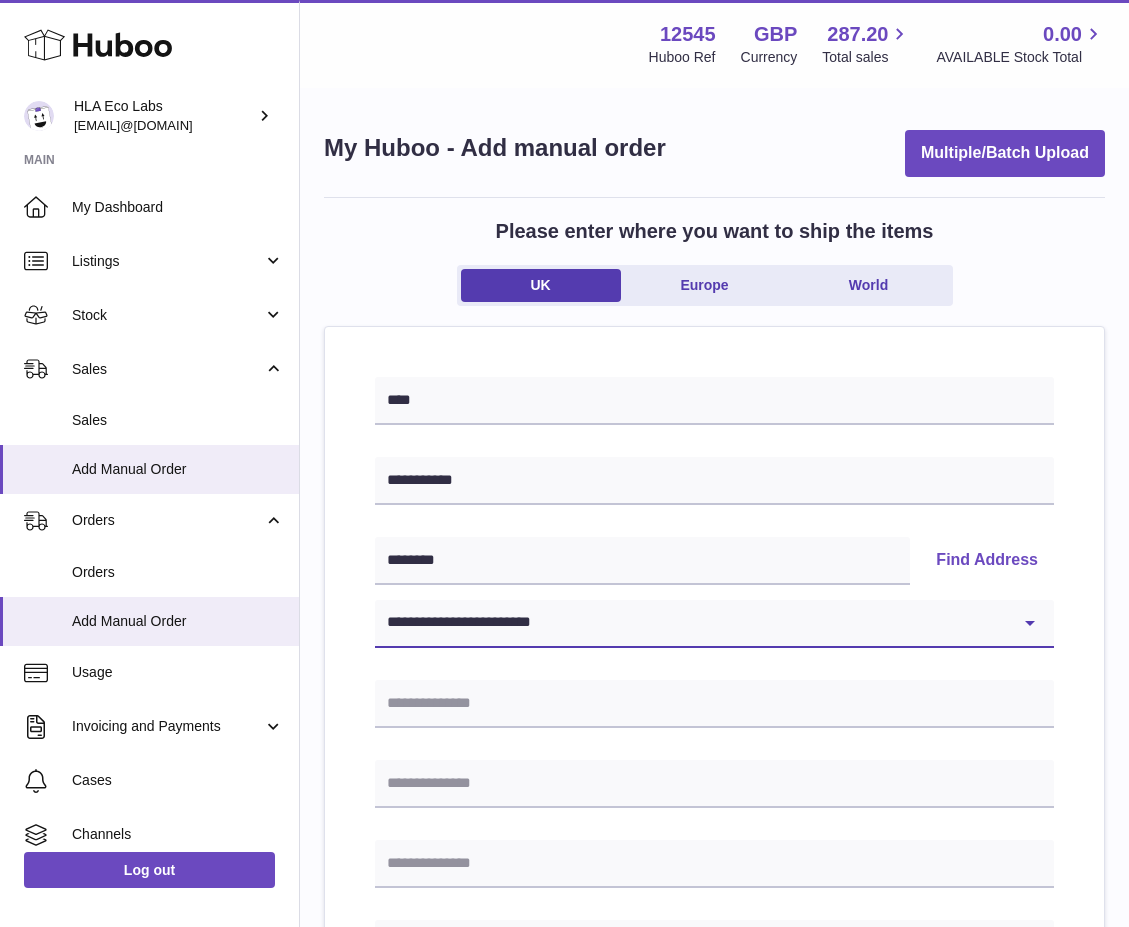 click on "**********" at bounding box center [714, 624] 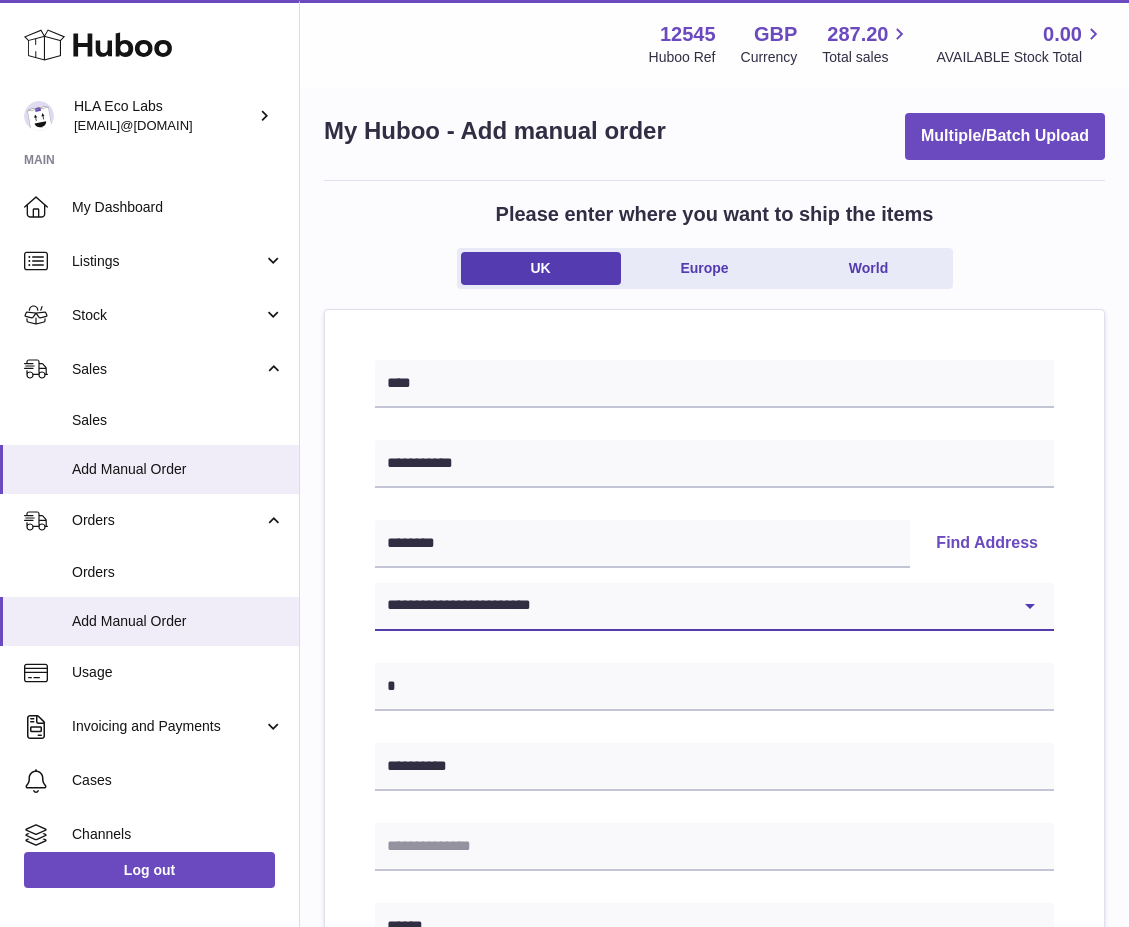 scroll, scrollTop: 300, scrollLeft: 0, axis: vertical 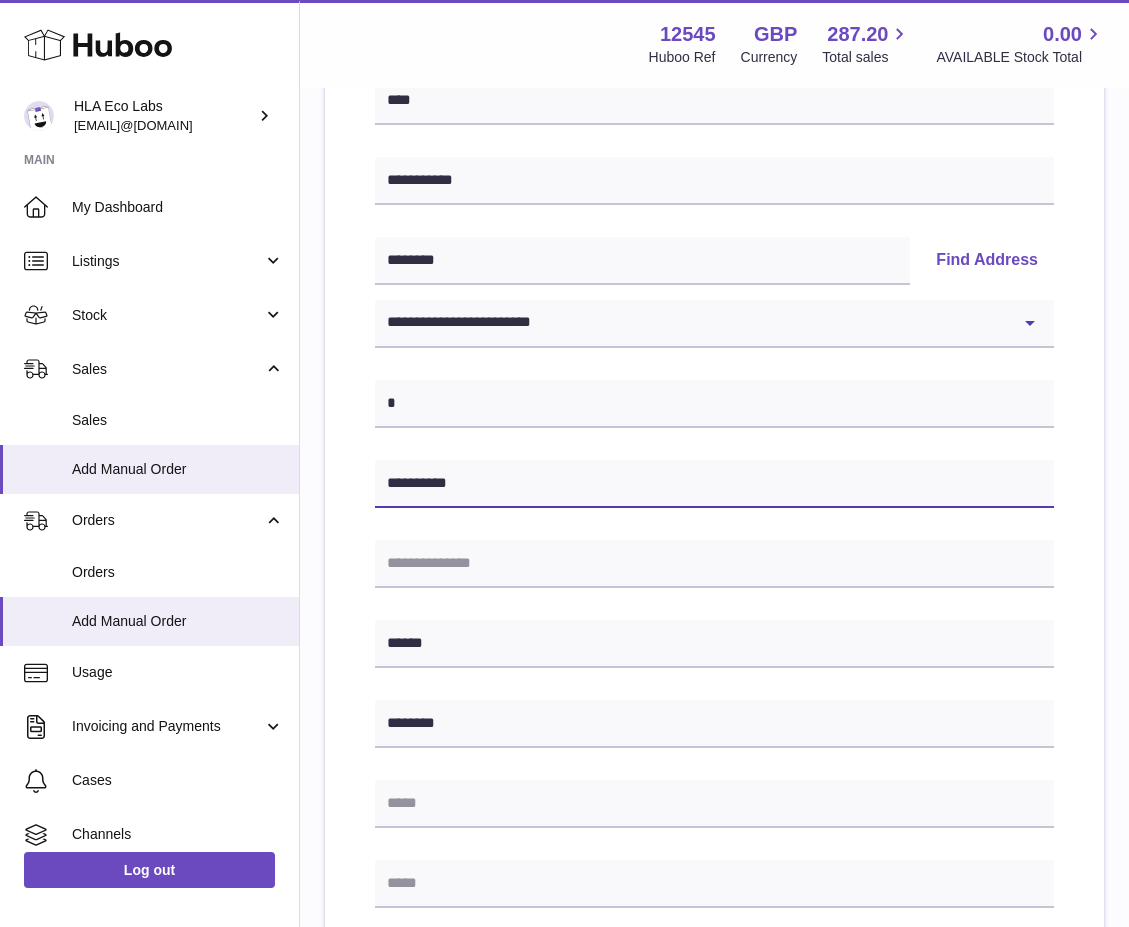 click on "**********" at bounding box center [714, 484] 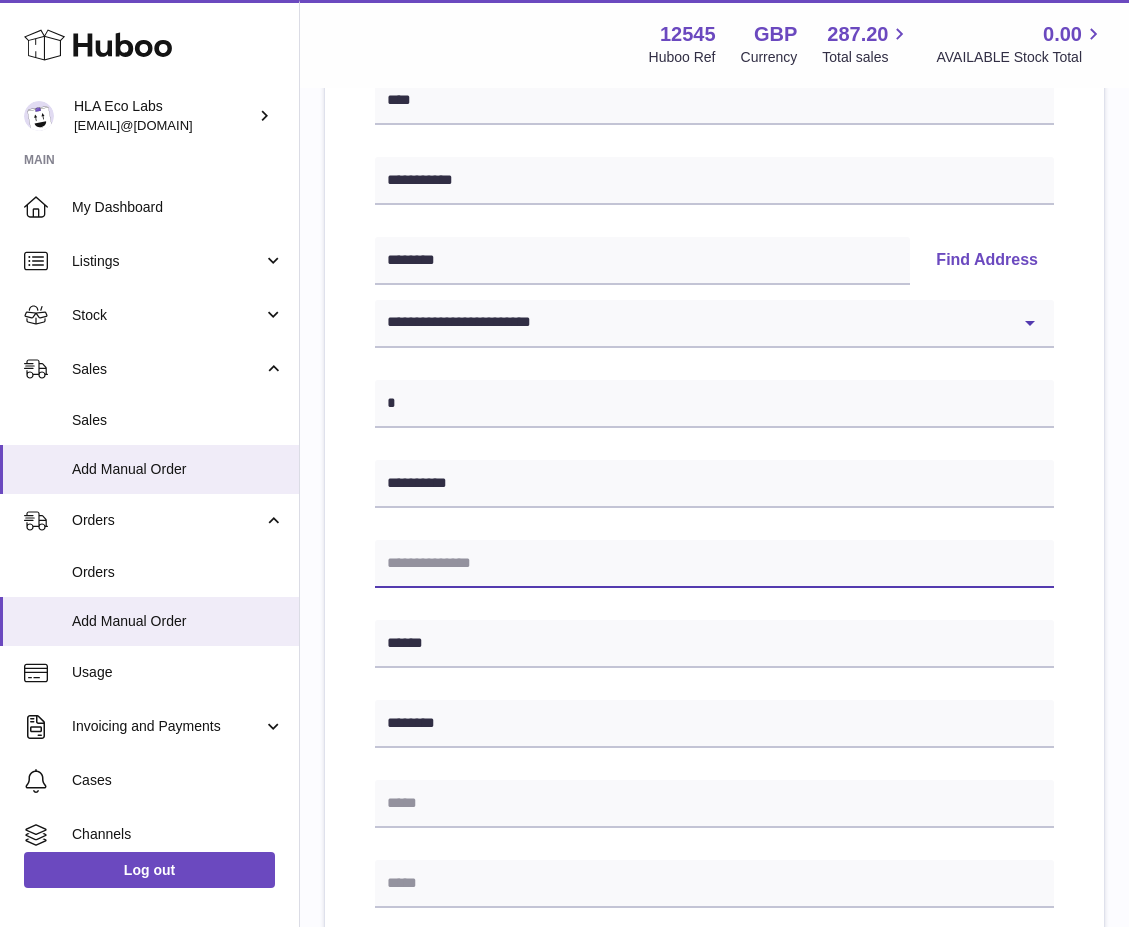 click at bounding box center (714, 564) 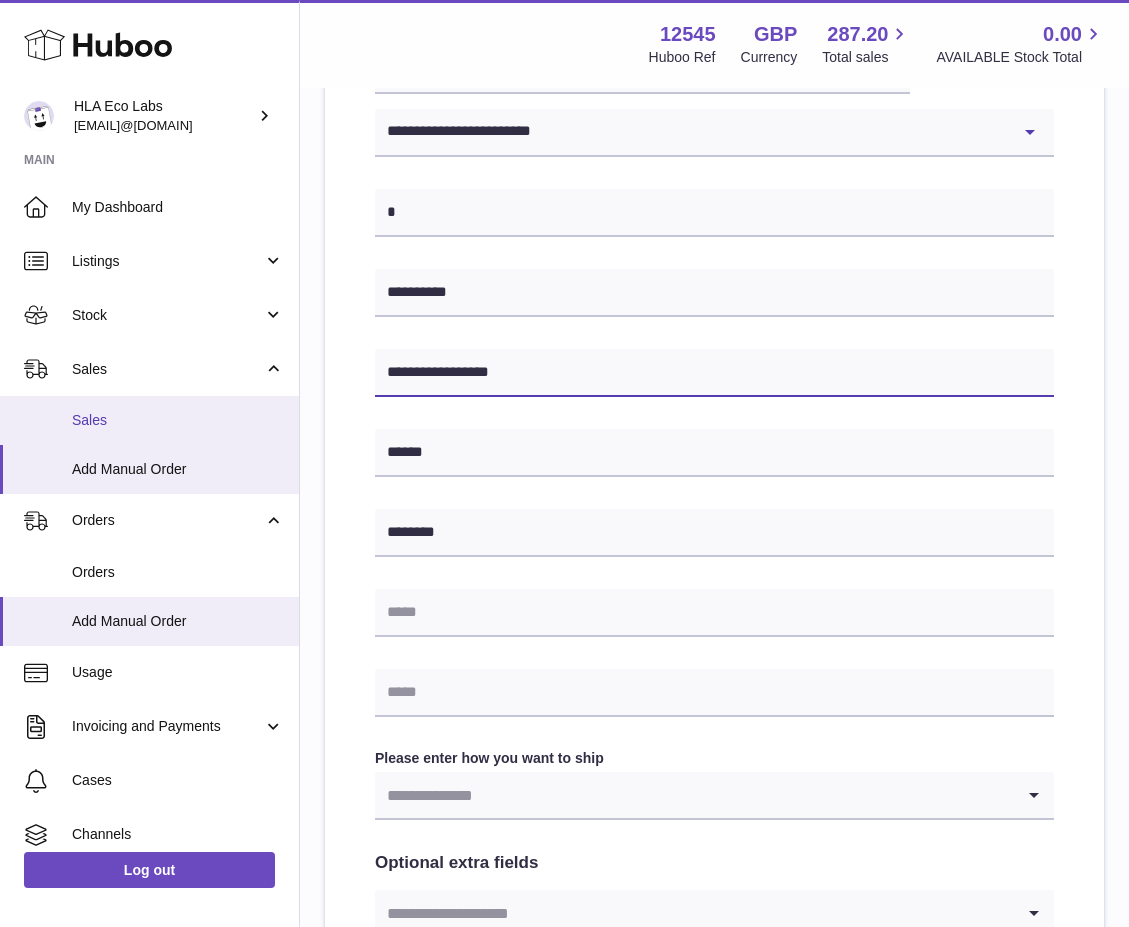 scroll, scrollTop: 500, scrollLeft: 0, axis: vertical 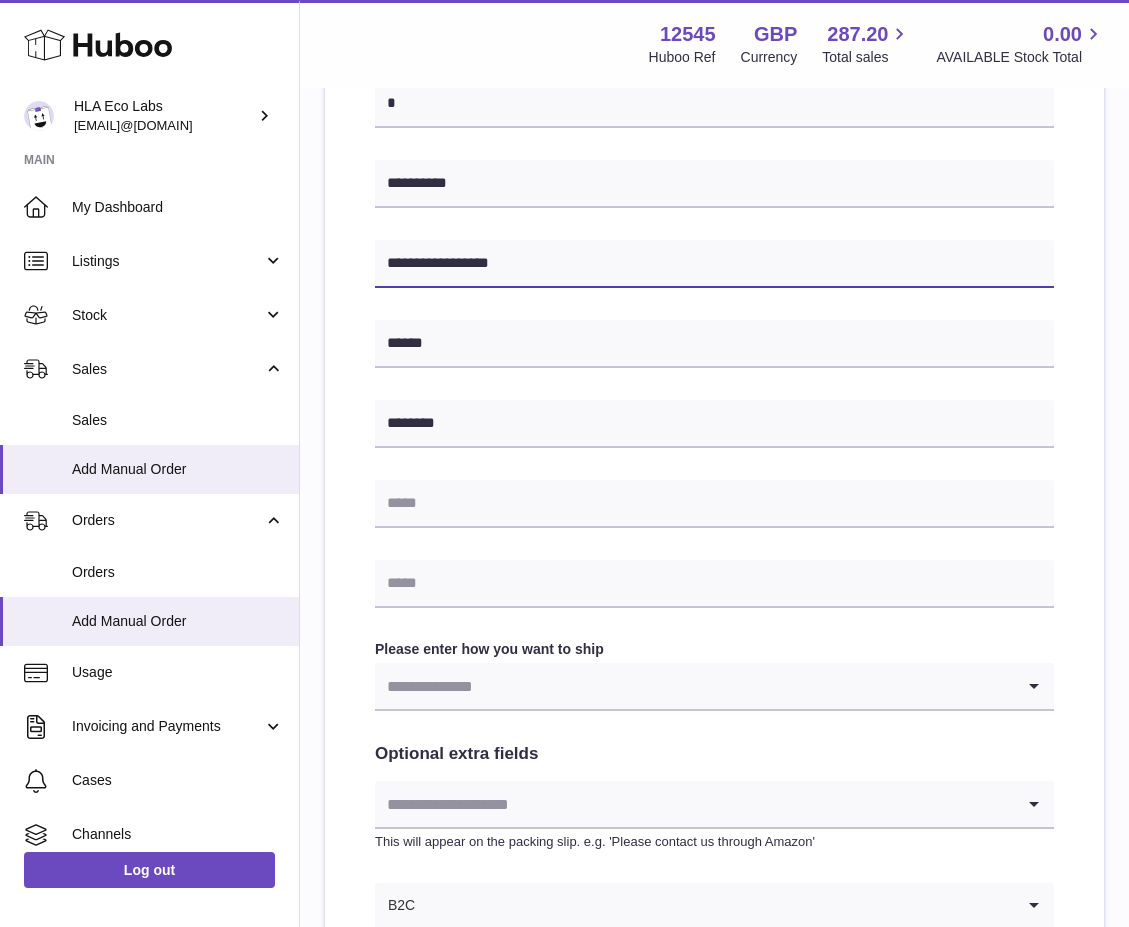 type on "**********" 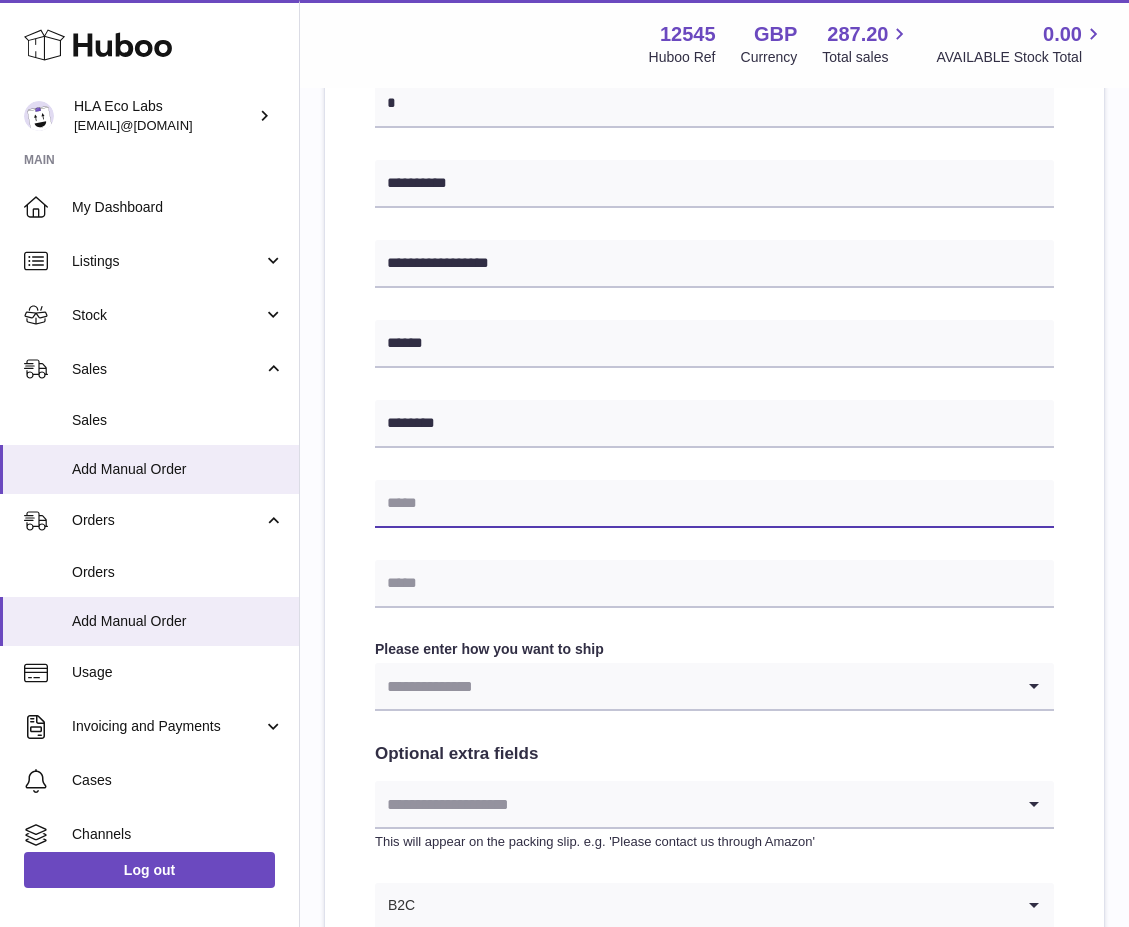 drag, startPoint x: 447, startPoint y: 486, endPoint x: 453, endPoint y: 503, distance: 18.027756 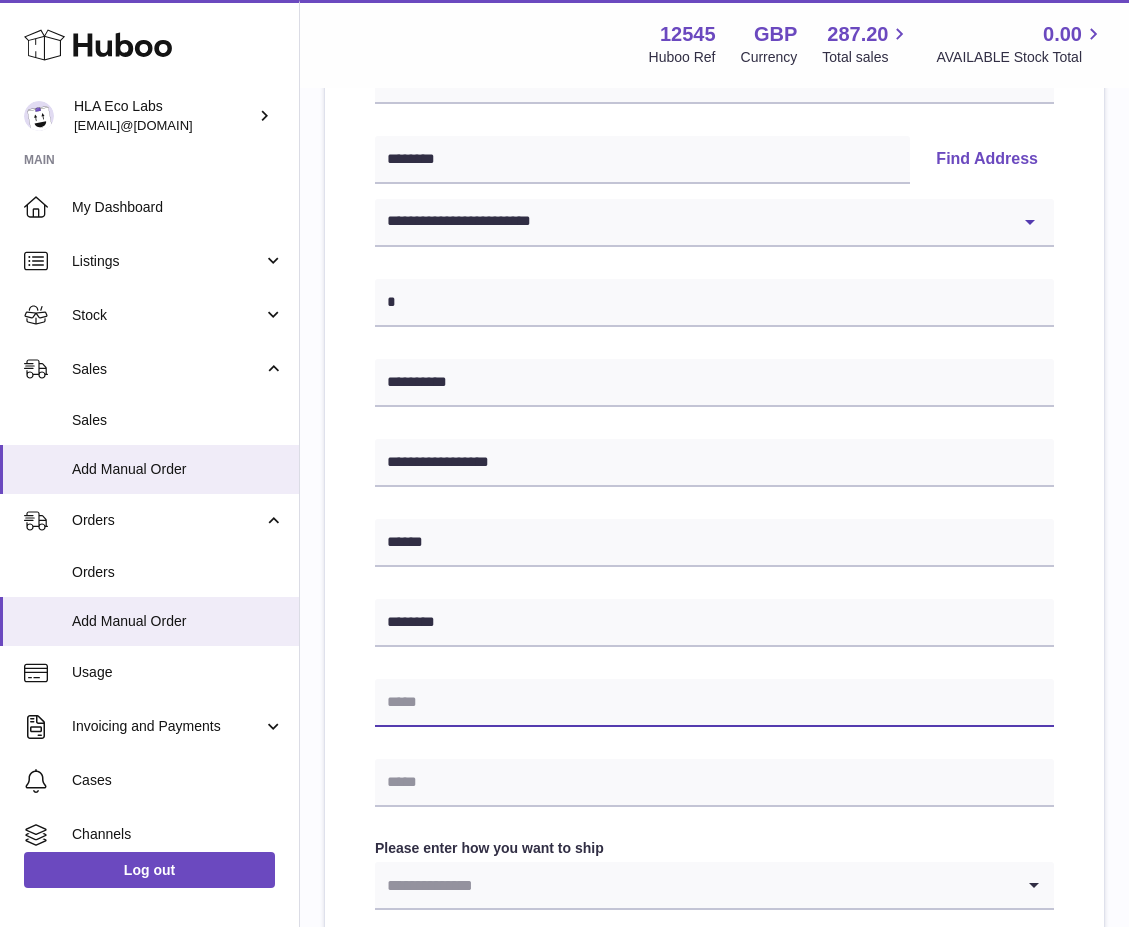 scroll, scrollTop: 400, scrollLeft: 0, axis: vertical 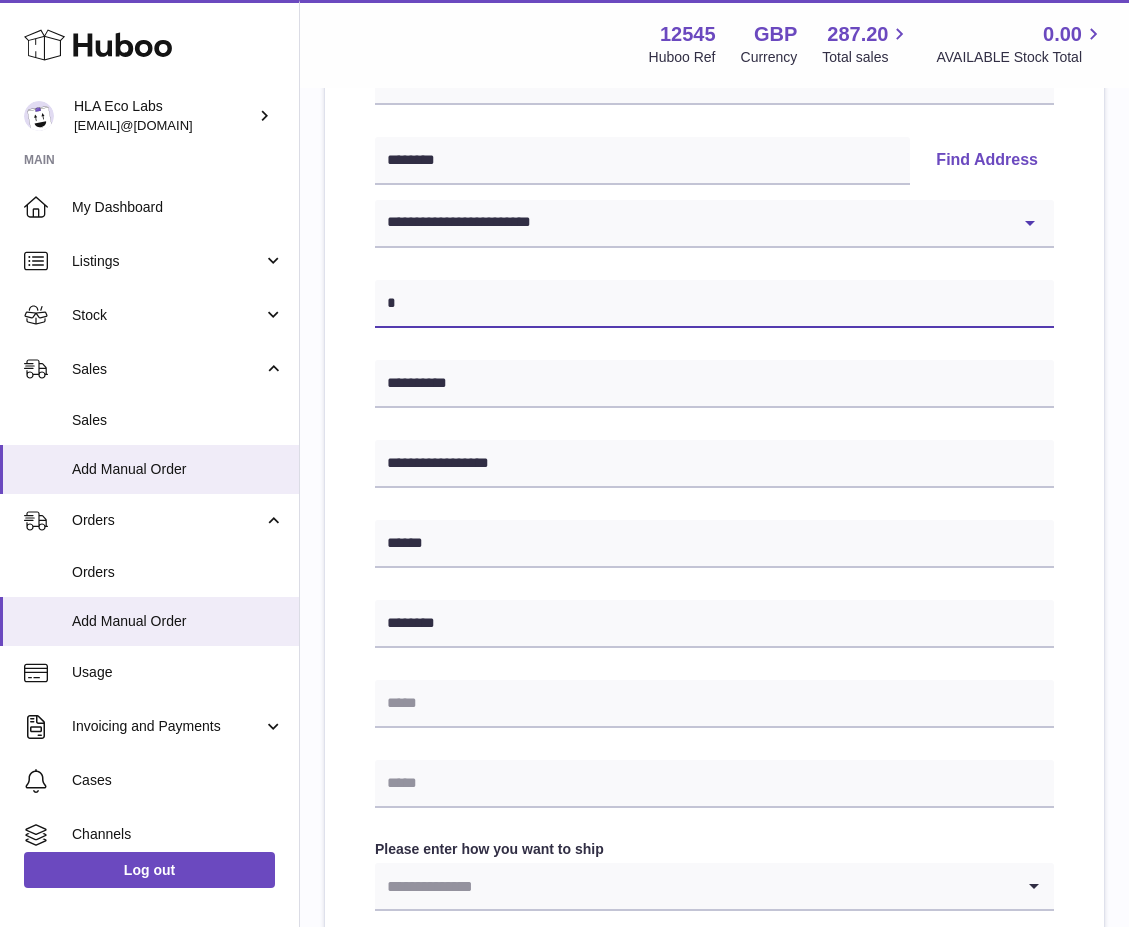 click on "*" at bounding box center (714, 304) 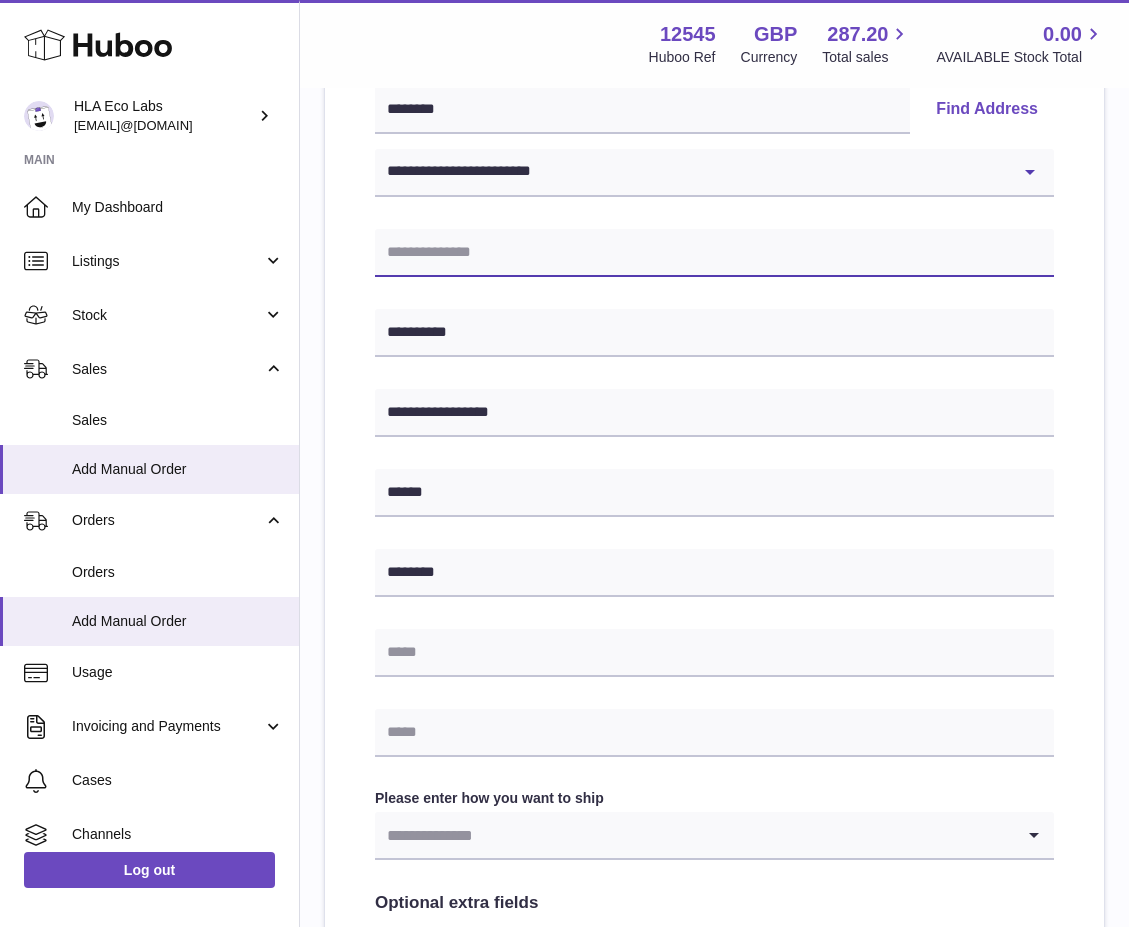 scroll, scrollTop: 600, scrollLeft: 0, axis: vertical 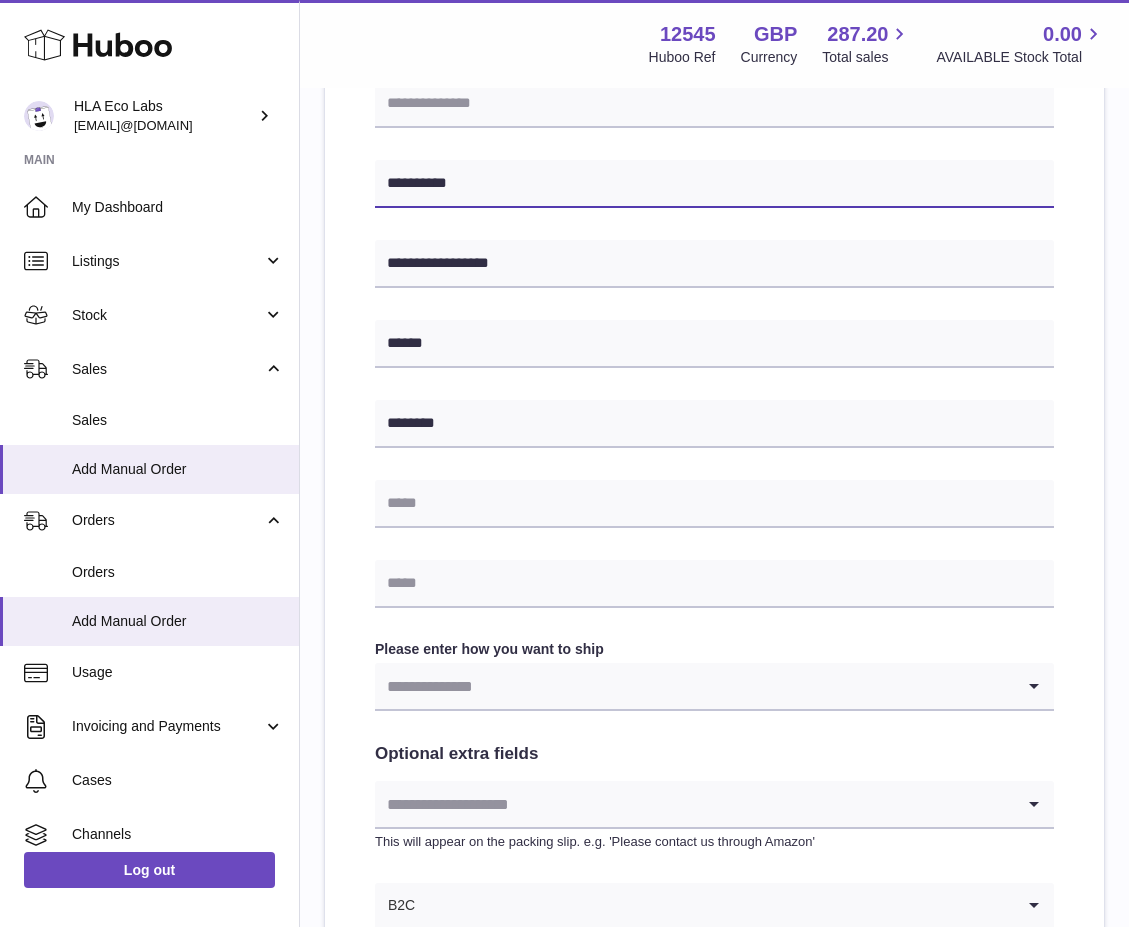 drag, startPoint x: 445, startPoint y: 185, endPoint x: 374, endPoint y: 193, distance: 71.44928 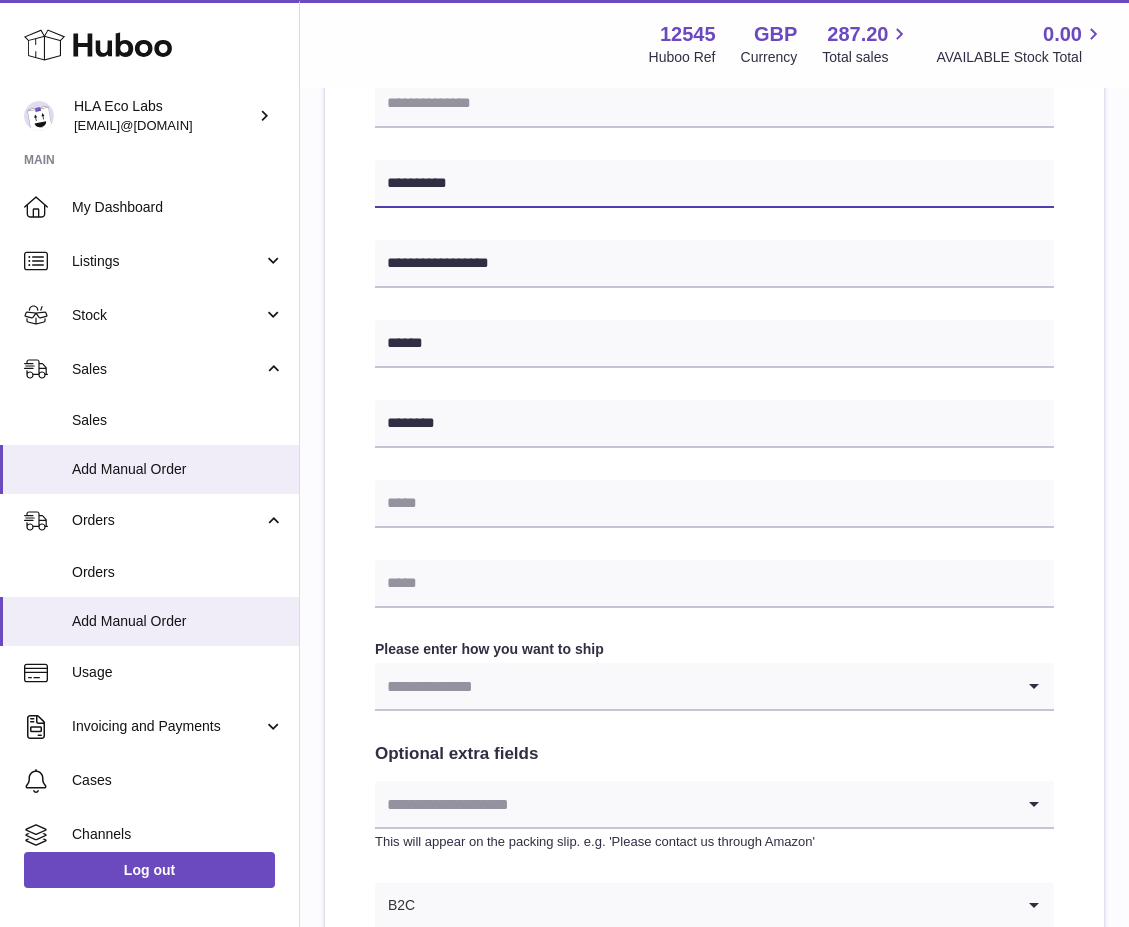 click on "**********" at bounding box center [714, 389] 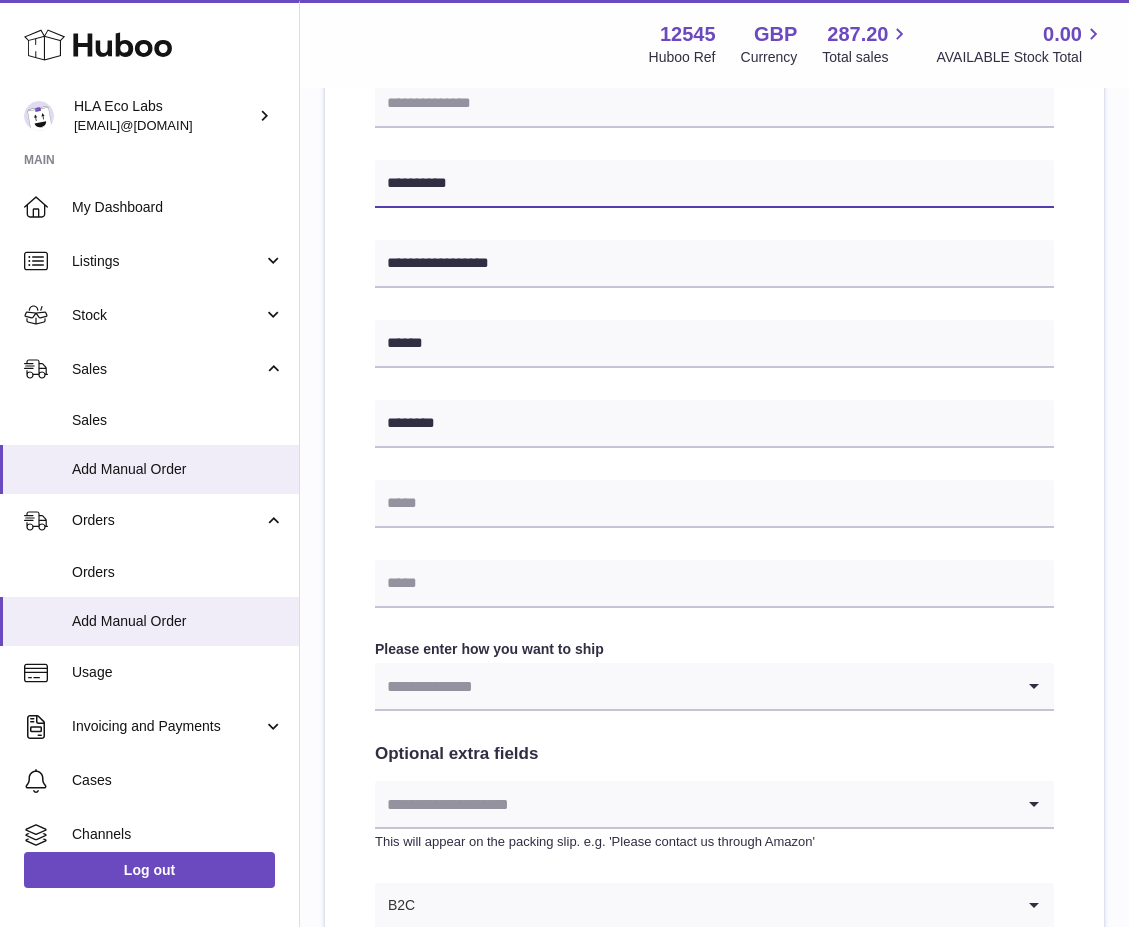 scroll, scrollTop: 400, scrollLeft: 0, axis: vertical 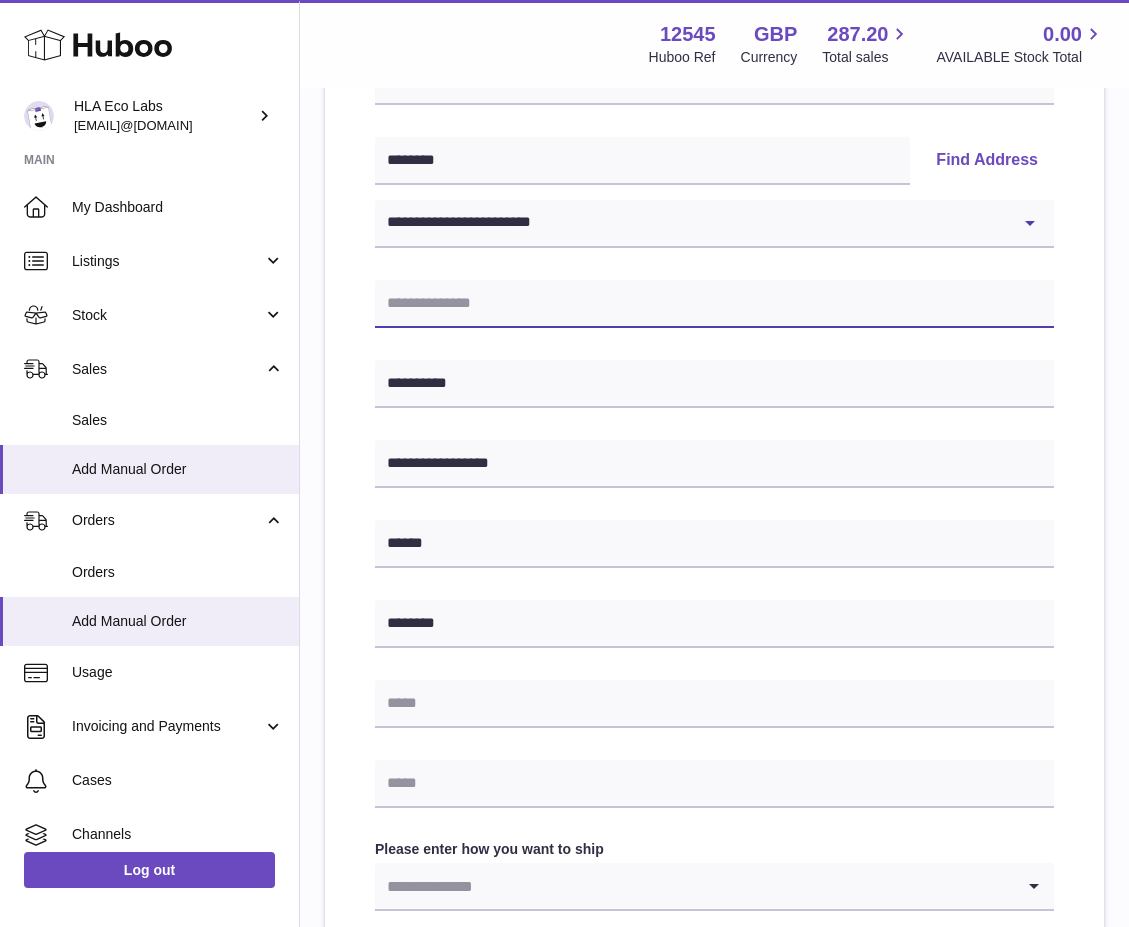 click at bounding box center (714, 304) 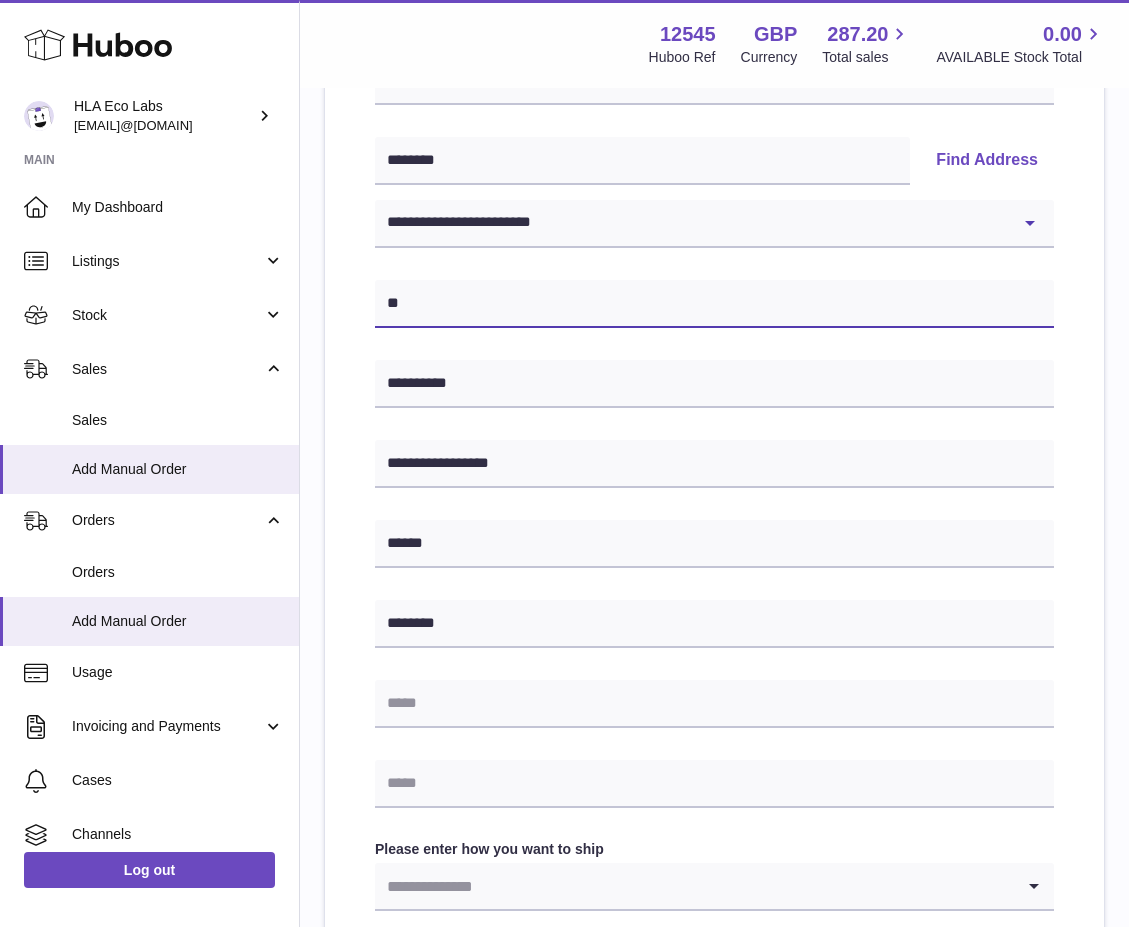 paste on "**********" 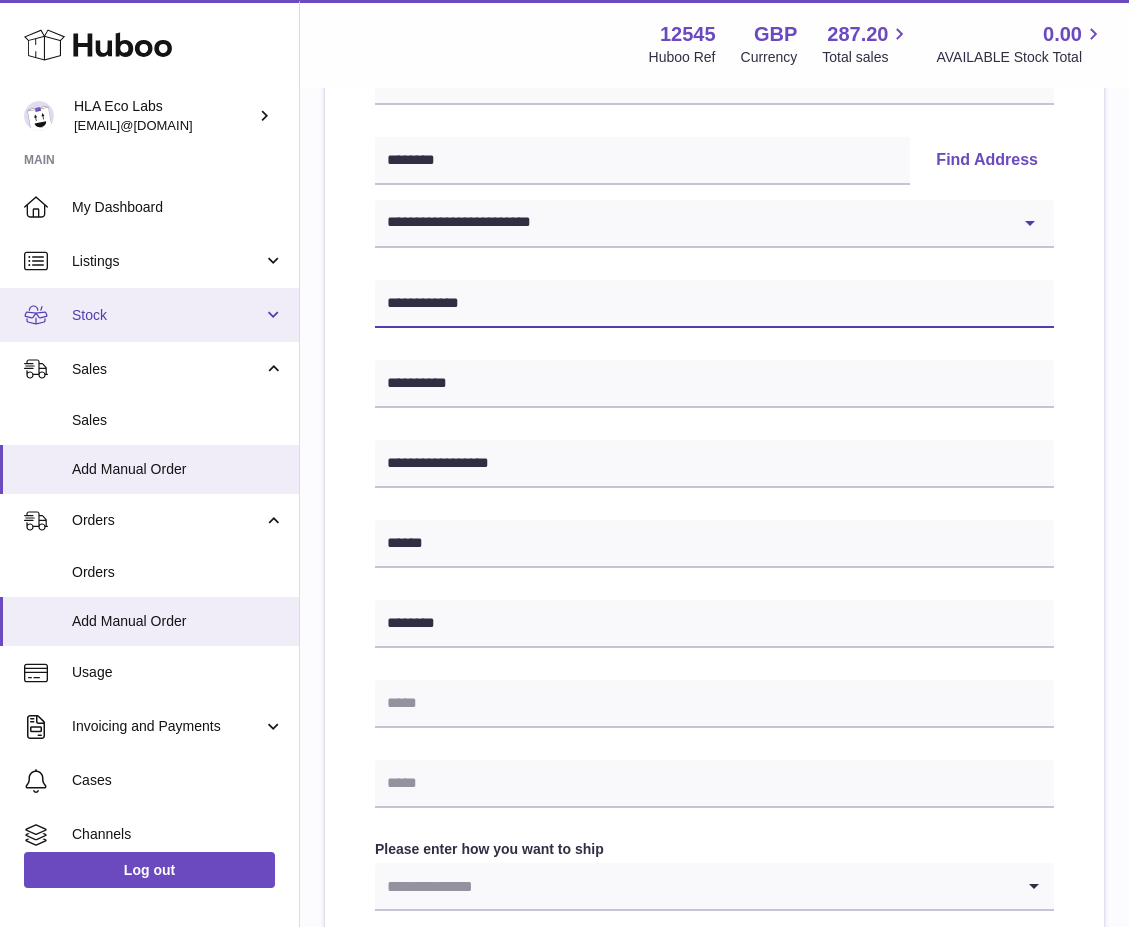 type on "**********" 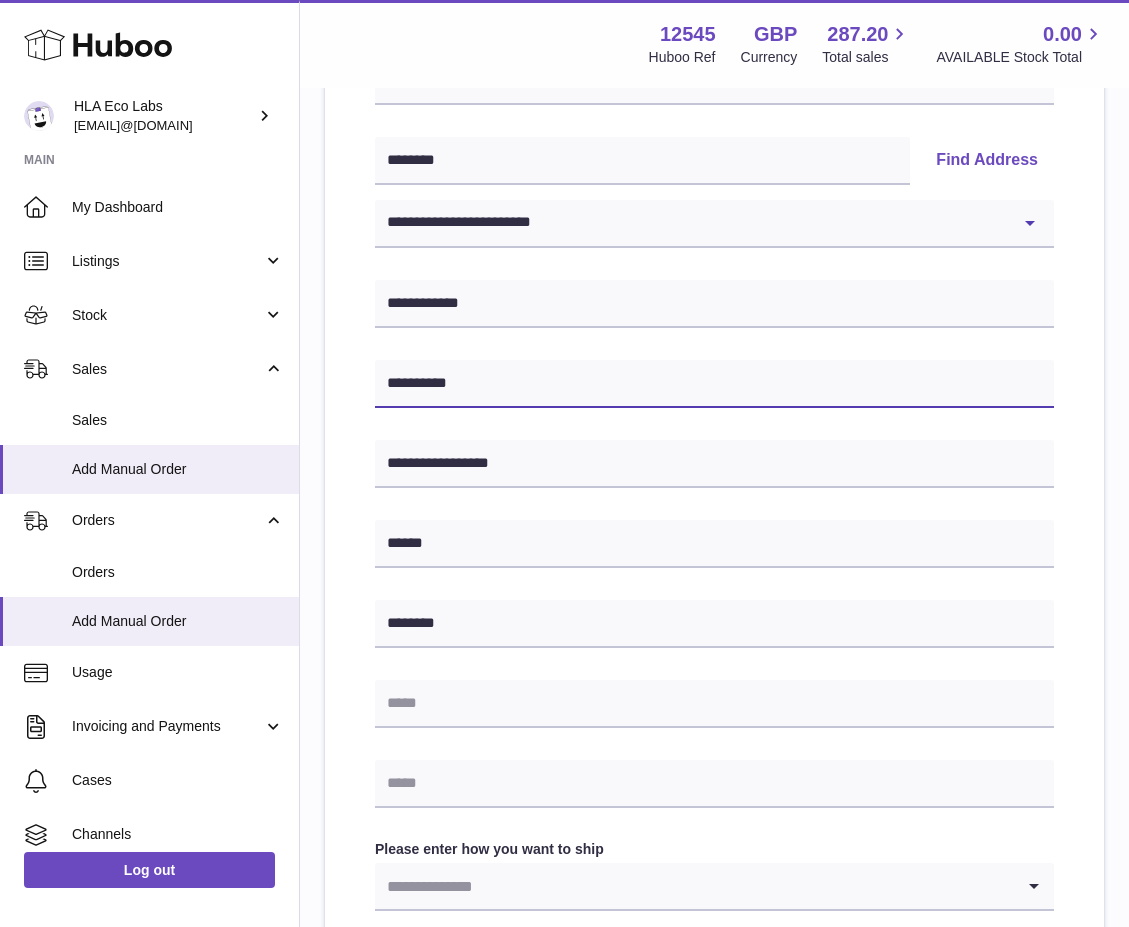 click on "**********" at bounding box center [714, 384] 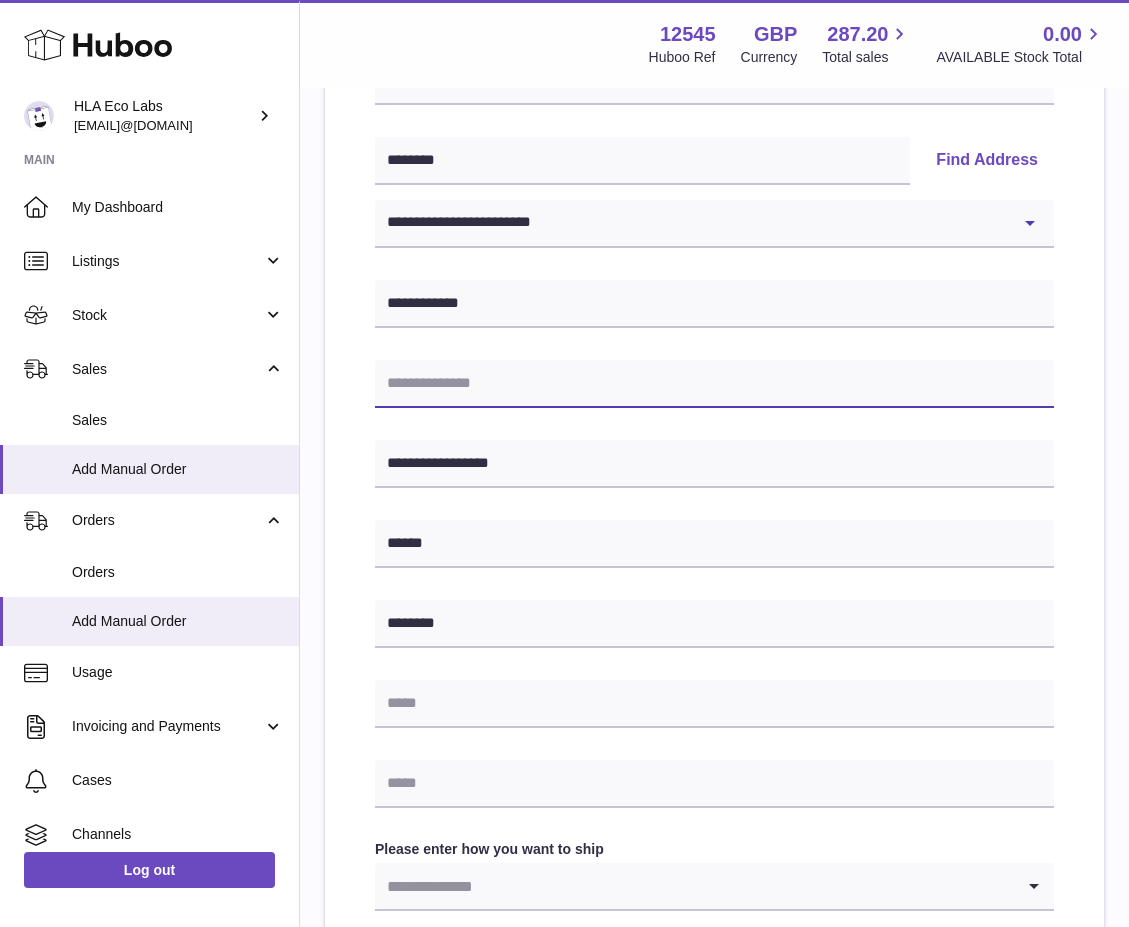 type 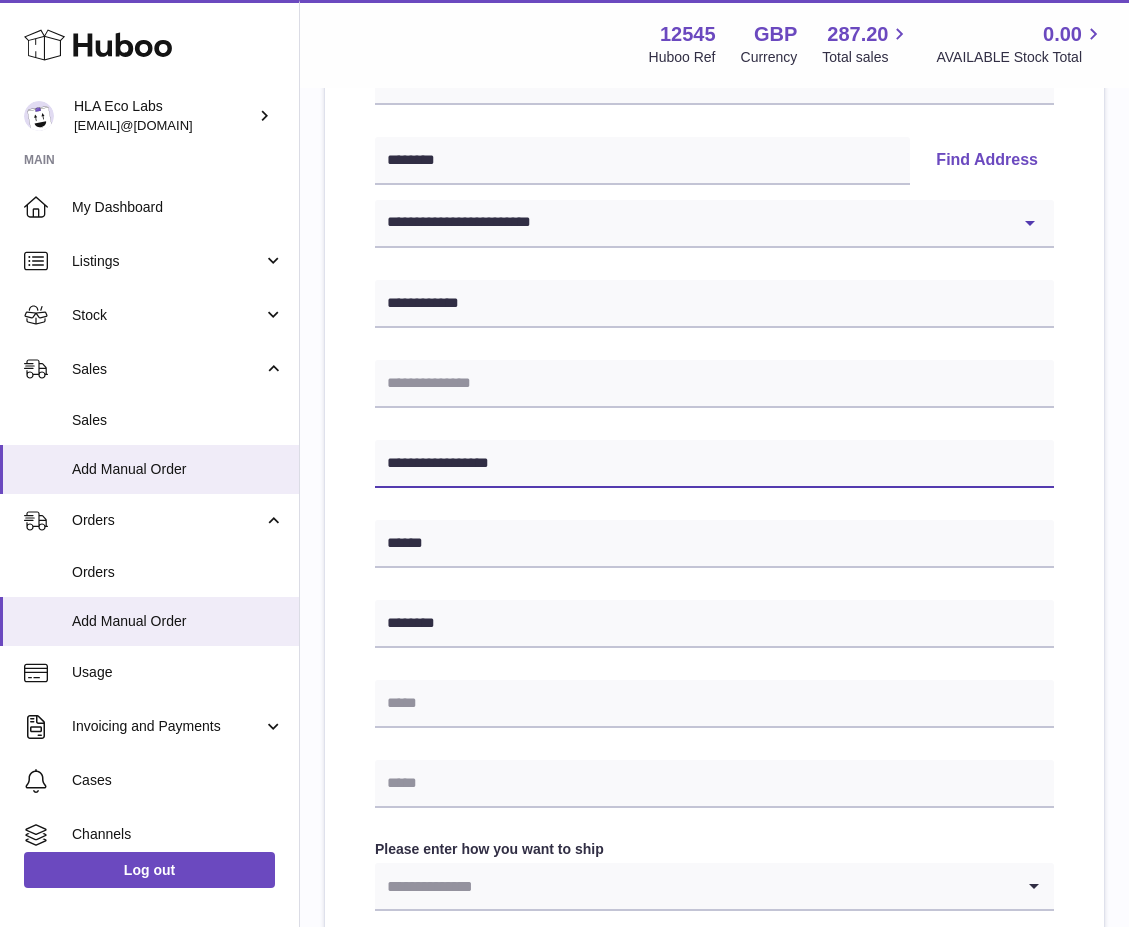 drag, startPoint x: 559, startPoint y: 448, endPoint x: 378, endPoint y: 460, distance: 181.39735 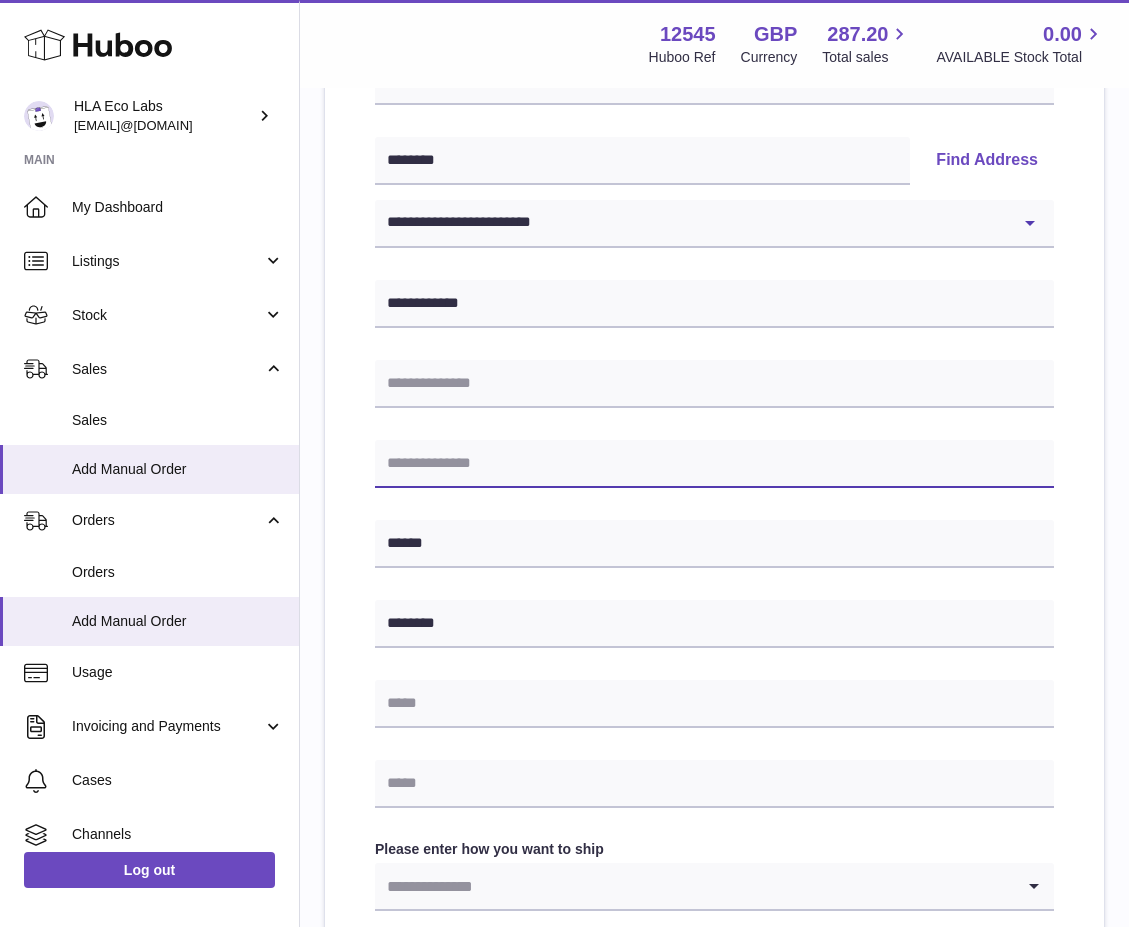 type 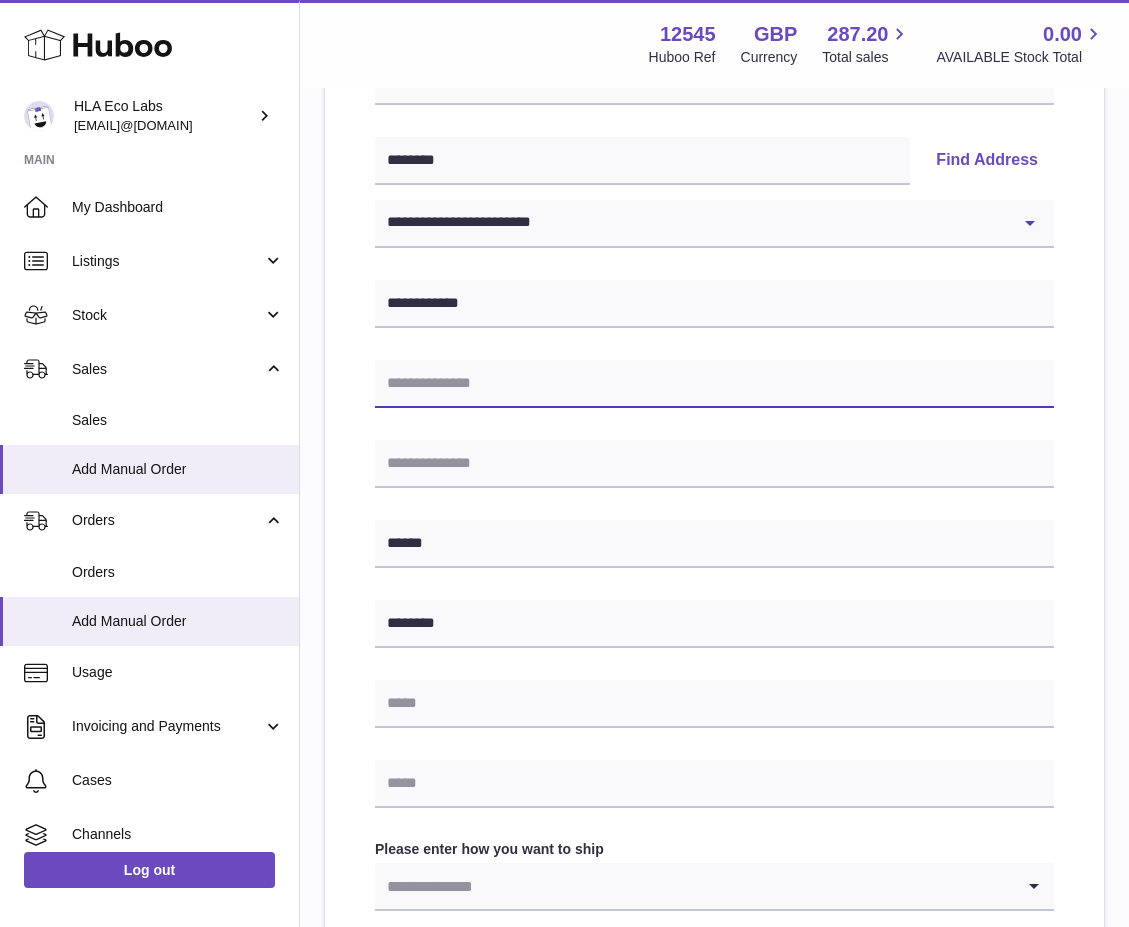 click at bounding box center (714, 384) 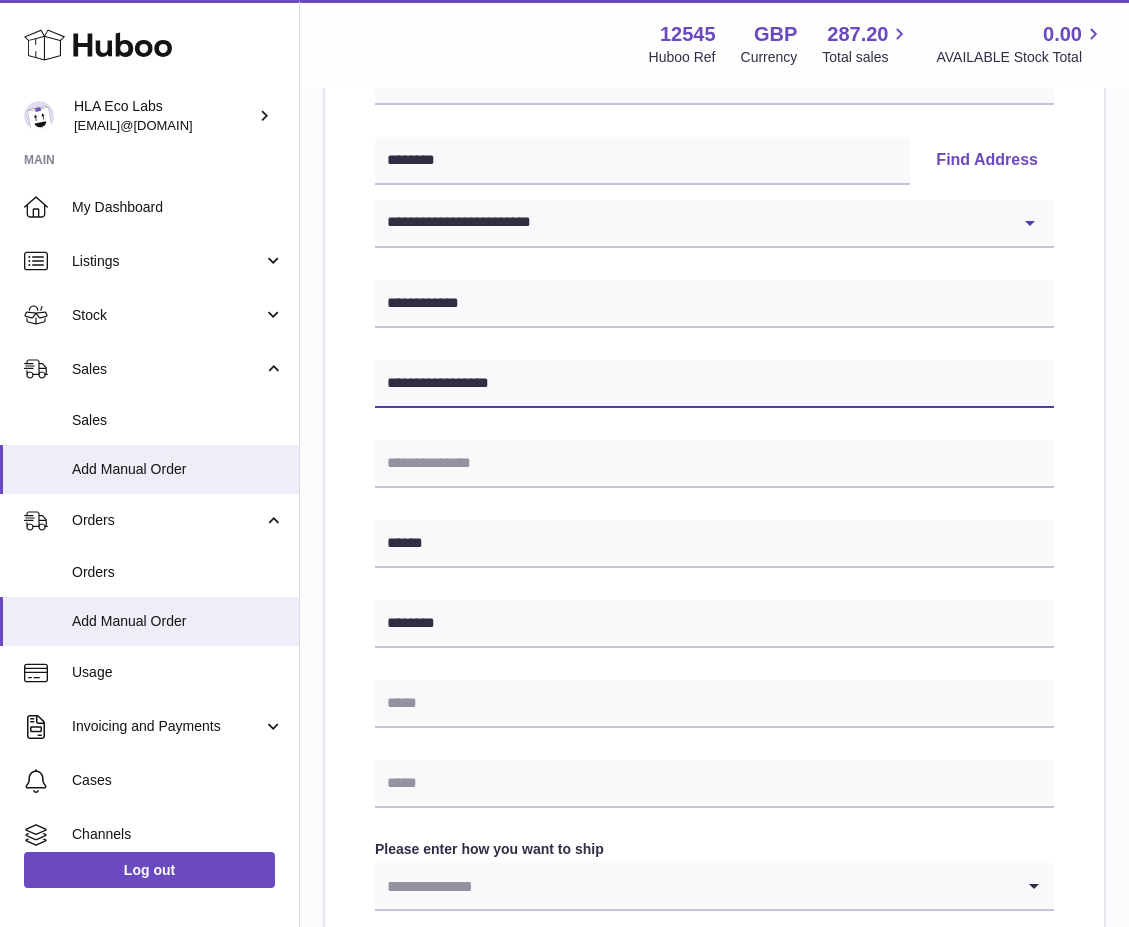type on "**********" 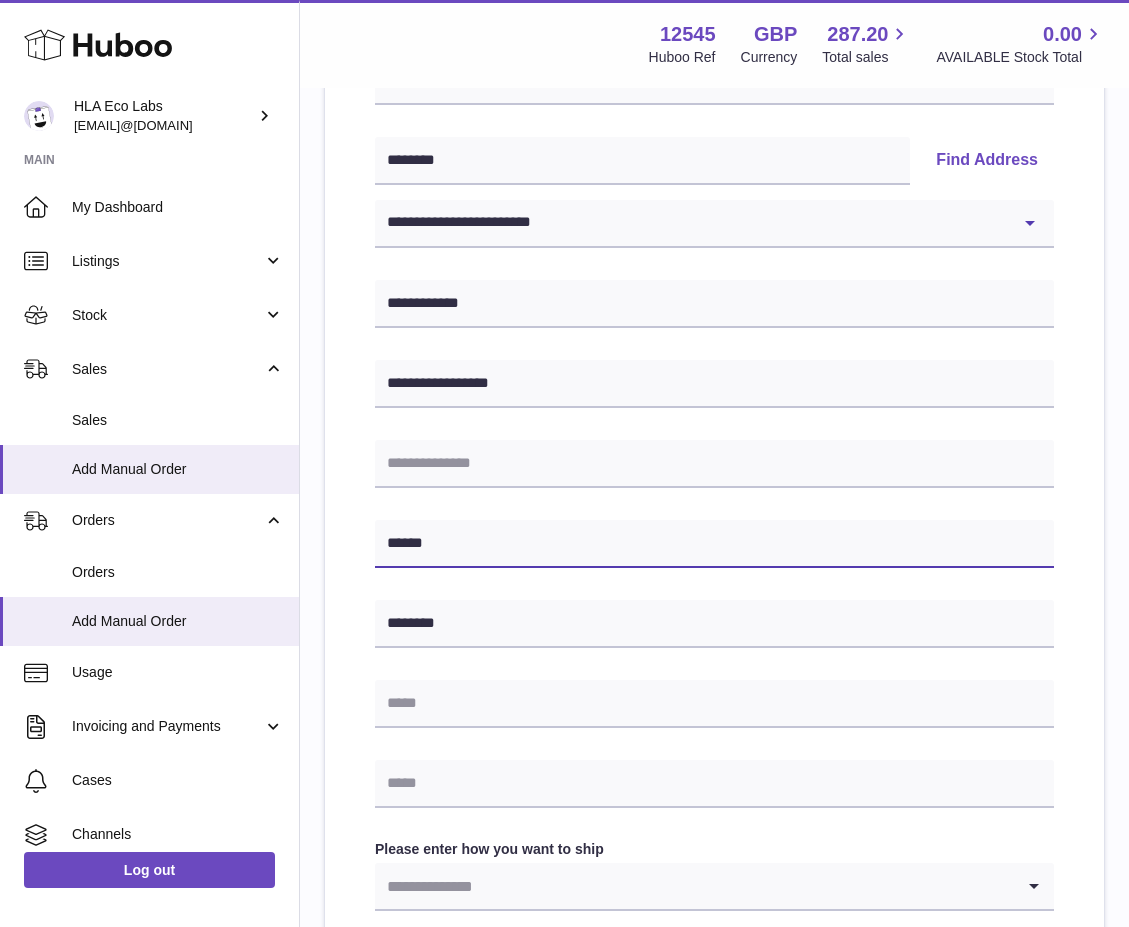 click on "******" at bounding box center (714, 544) 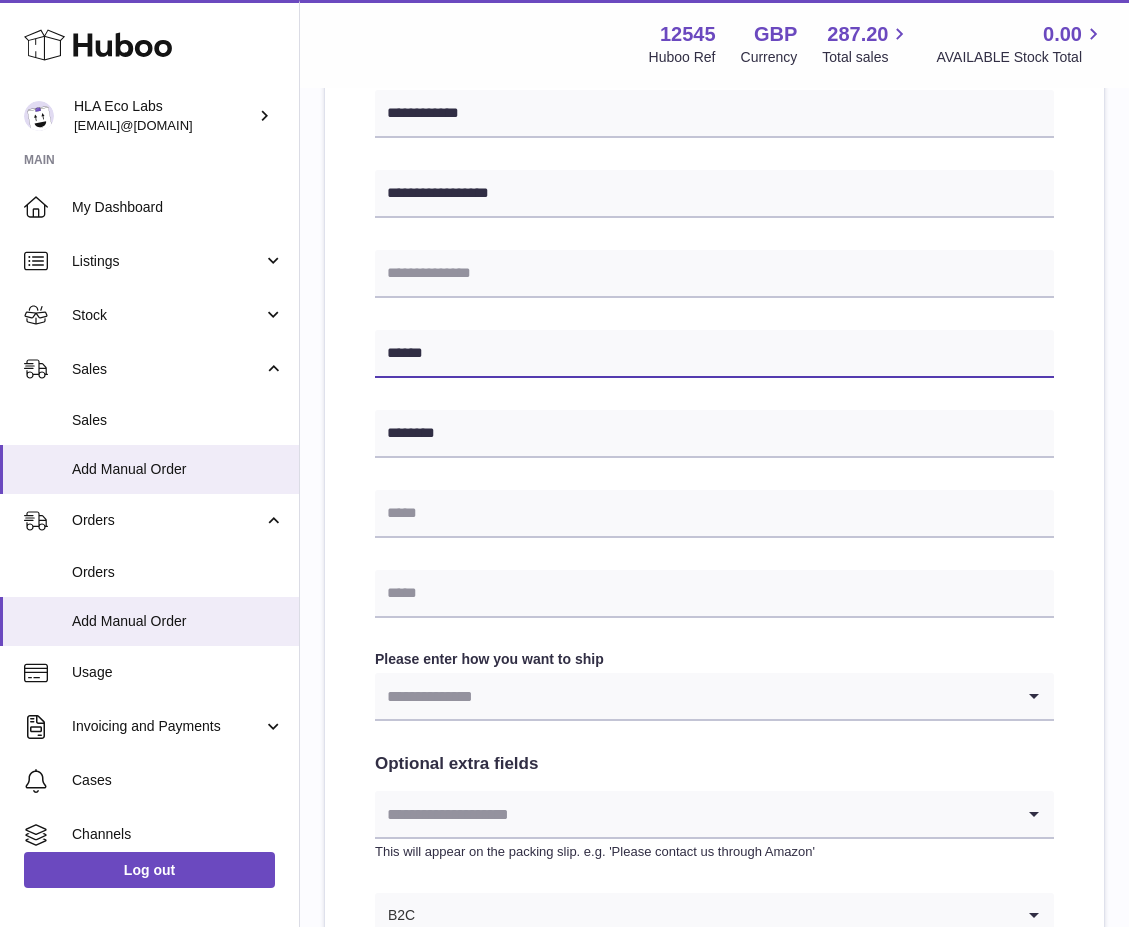 scroll, scrollTop: 600, scrollLeft: 0, axis: vertical 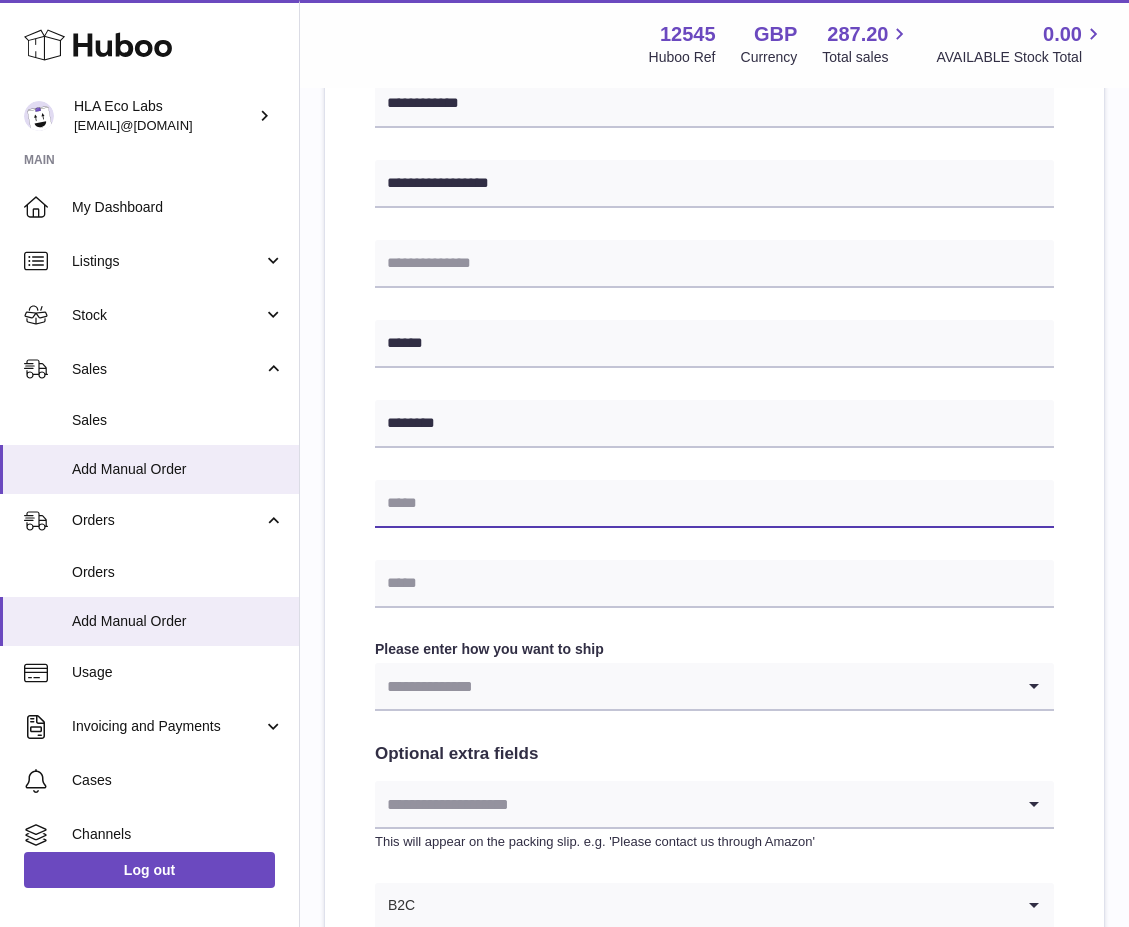 click at bounding box center (714, 504) 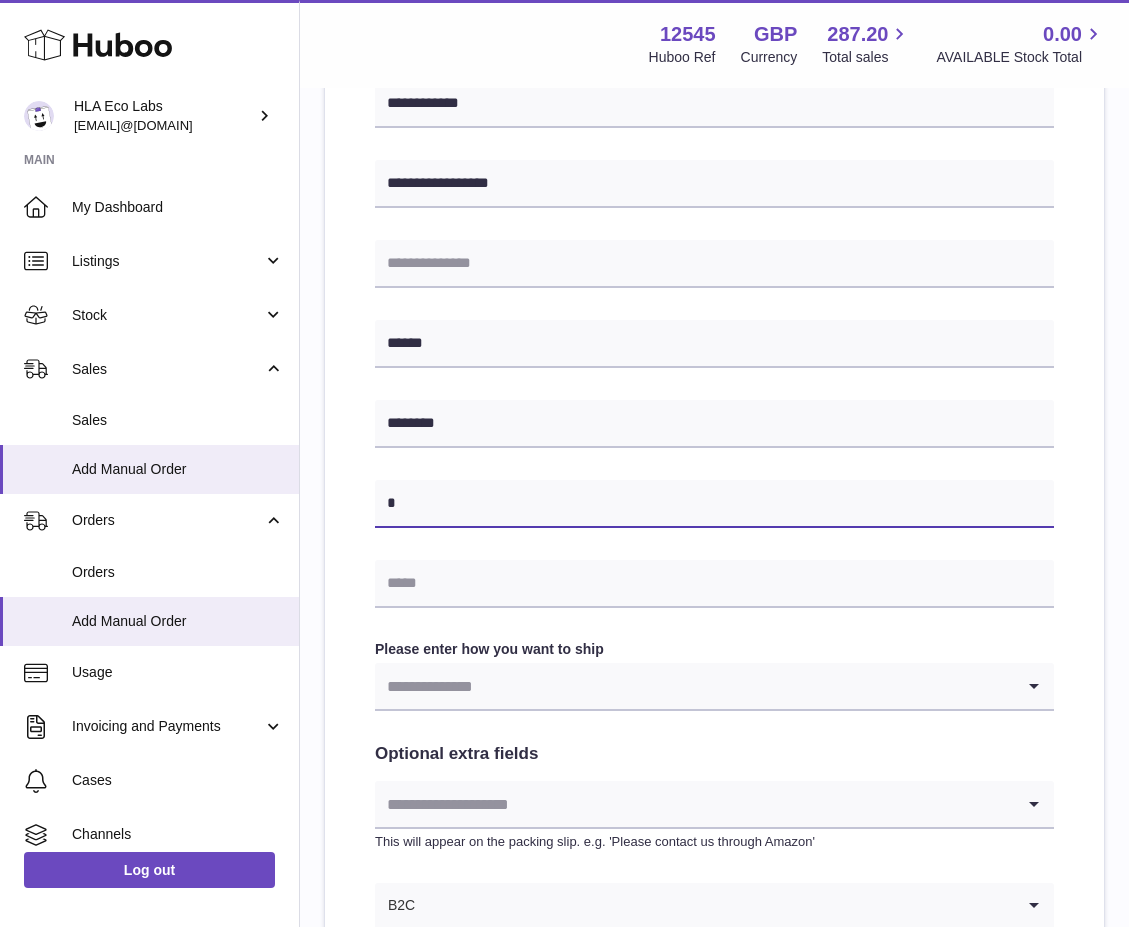 paste on "**********" 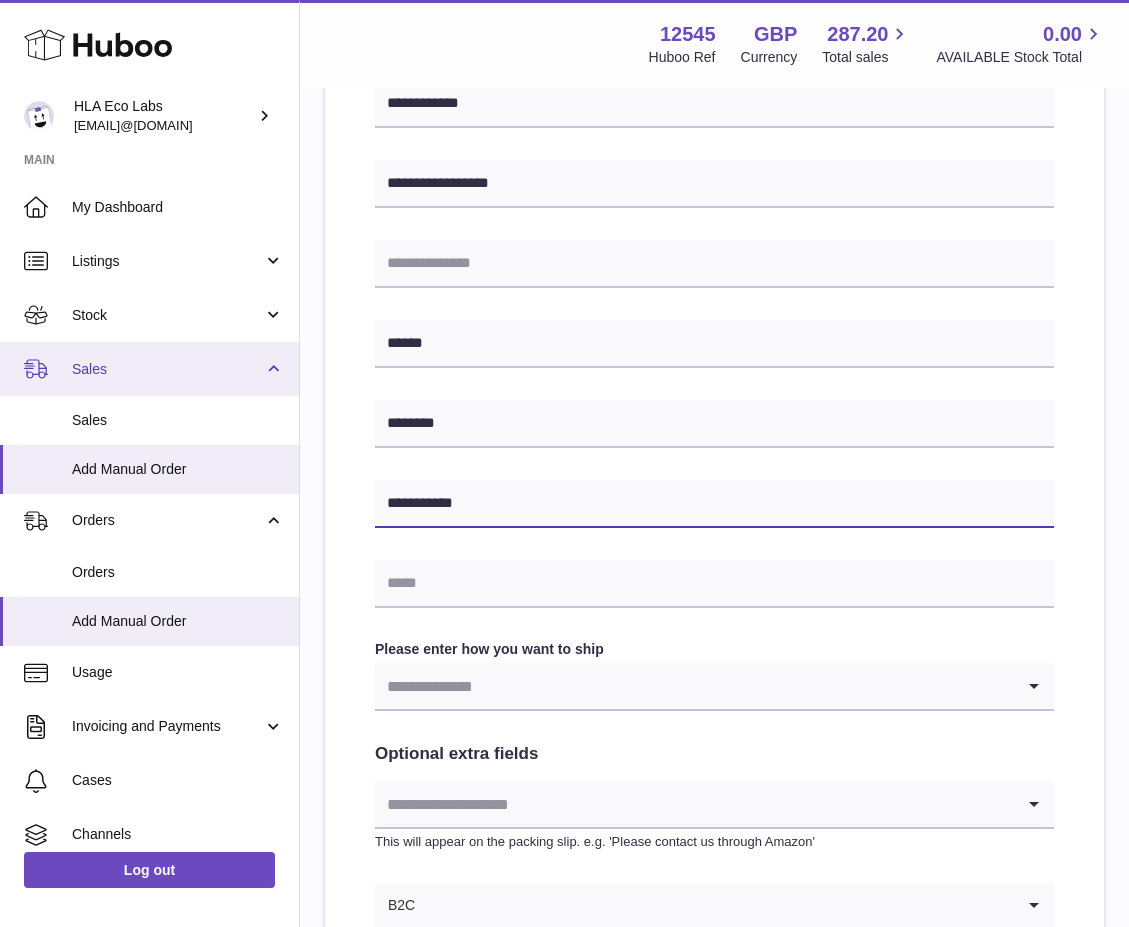 type on "**********" 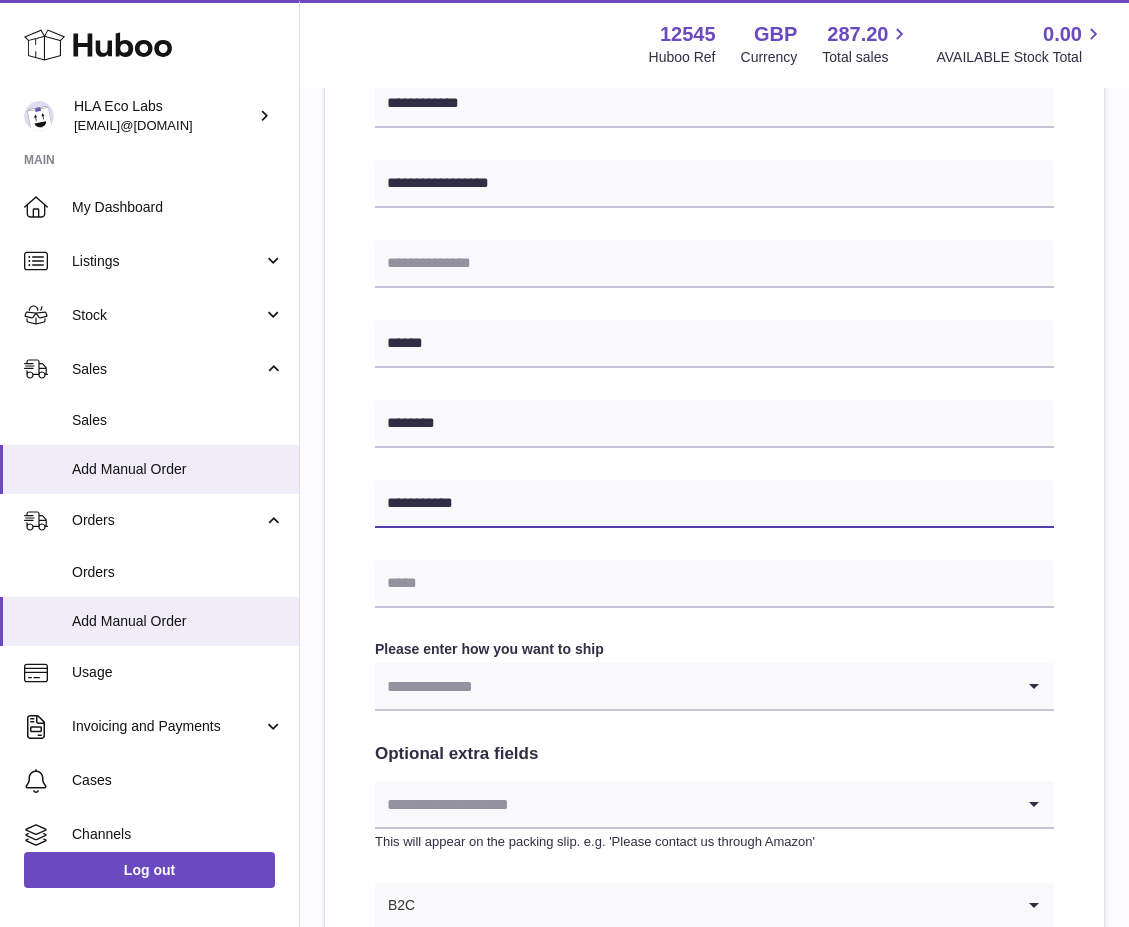 drag, startPoint x: 569, startPoint y: 487, endPoint x: 450, endPoint y: 621, distance: 179.21216 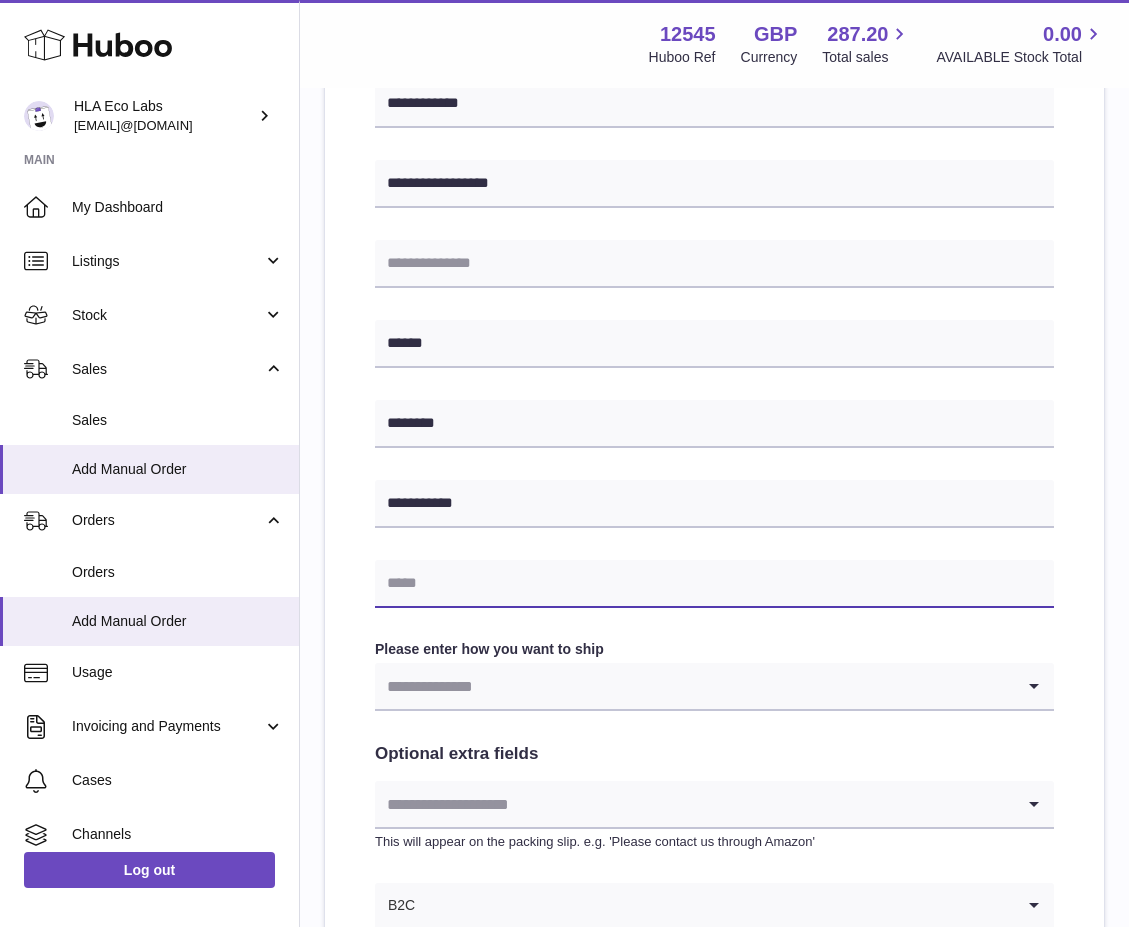 click at bounding box center [714, 584] 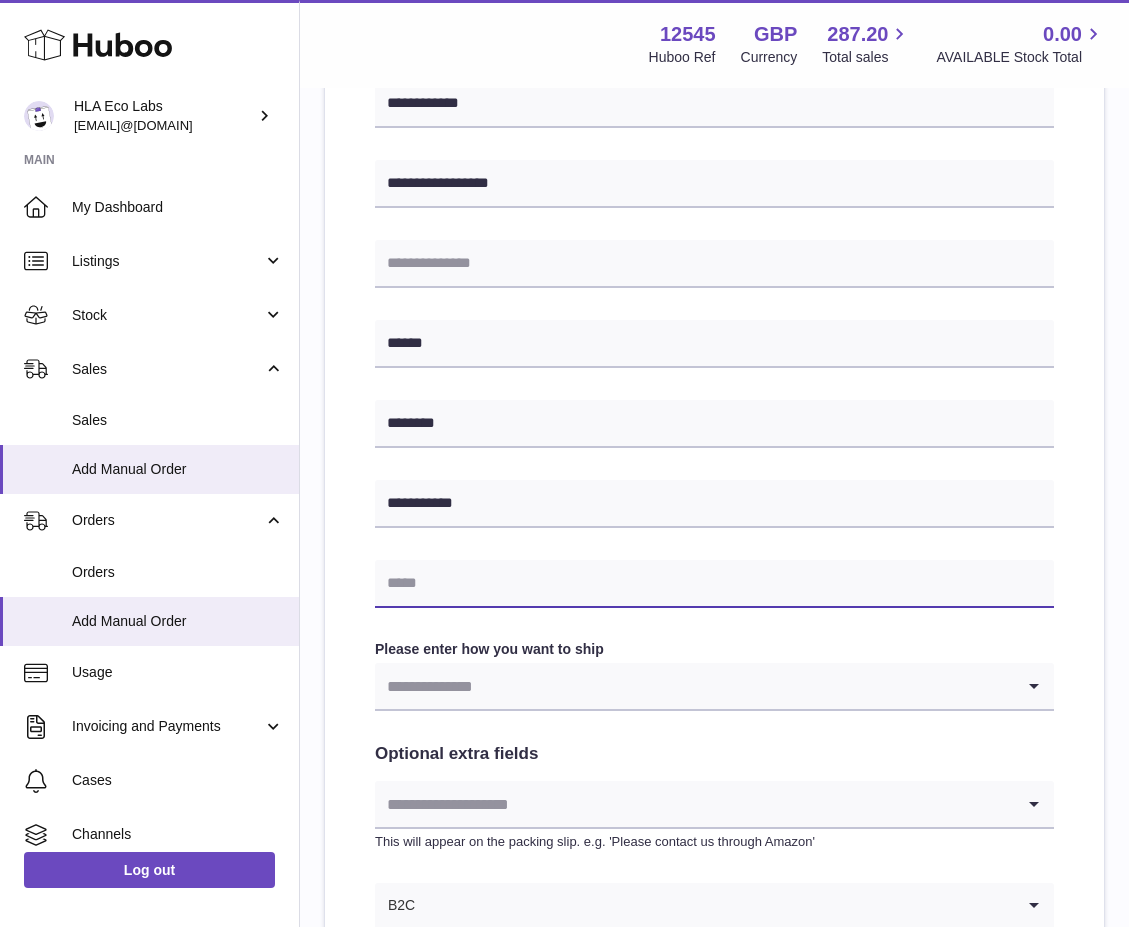 paste on "**********" 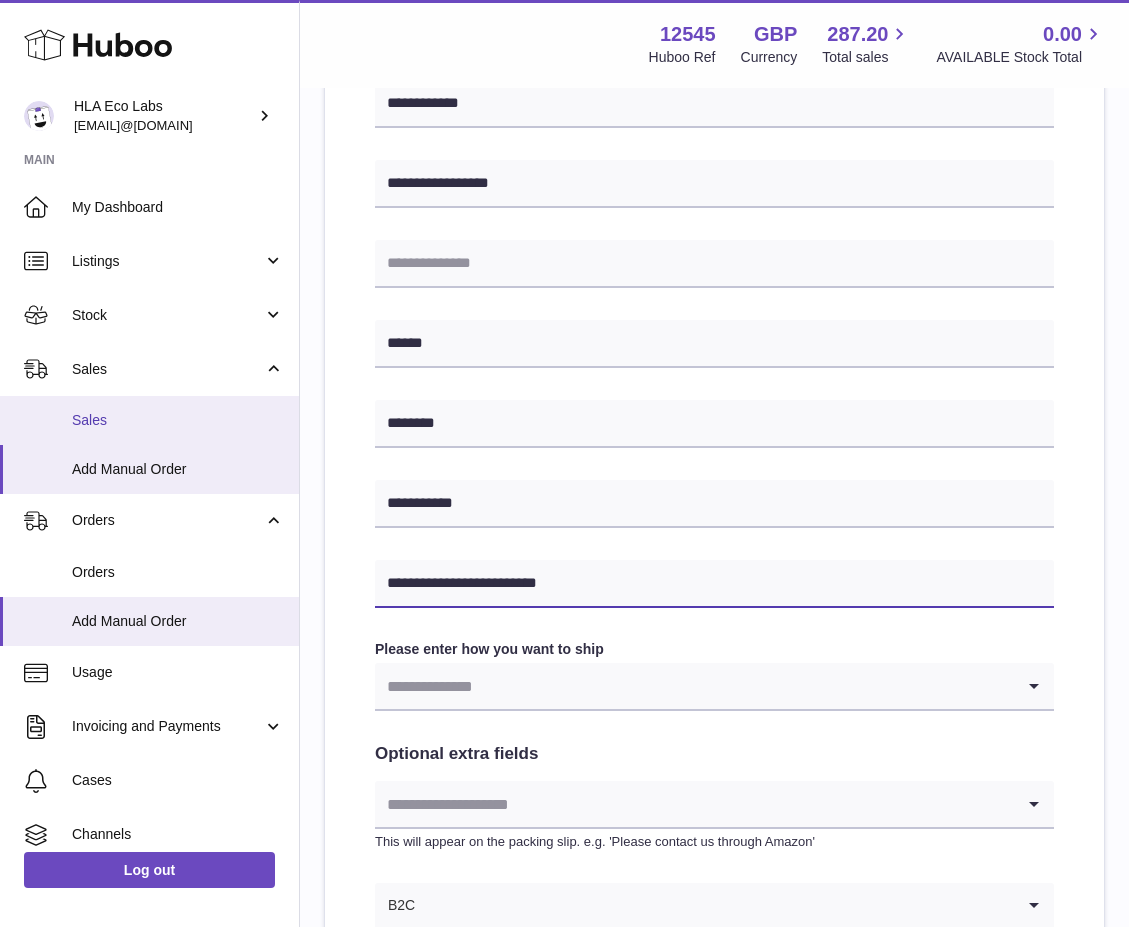 type on "**********" 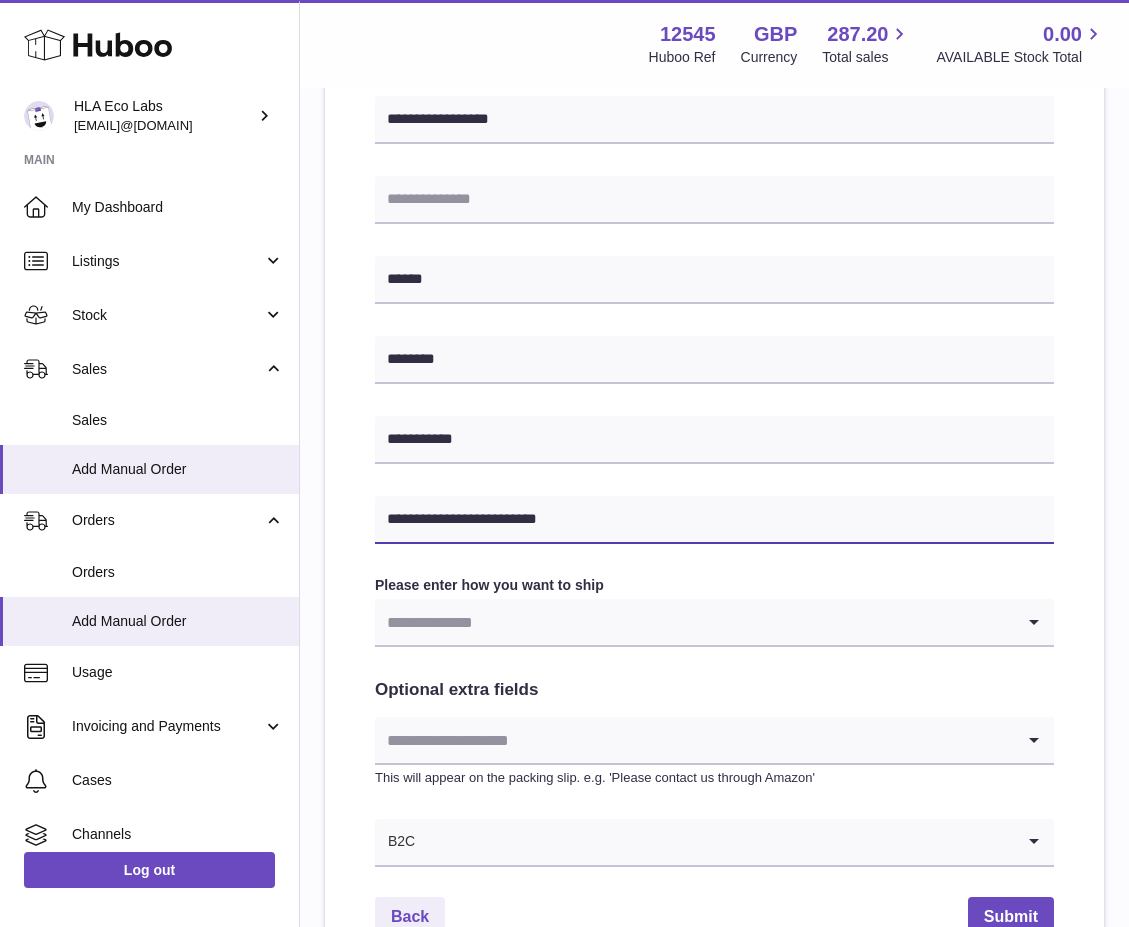 scroll, scrollTop: 700, scrollLeft: 0, axis: vertical 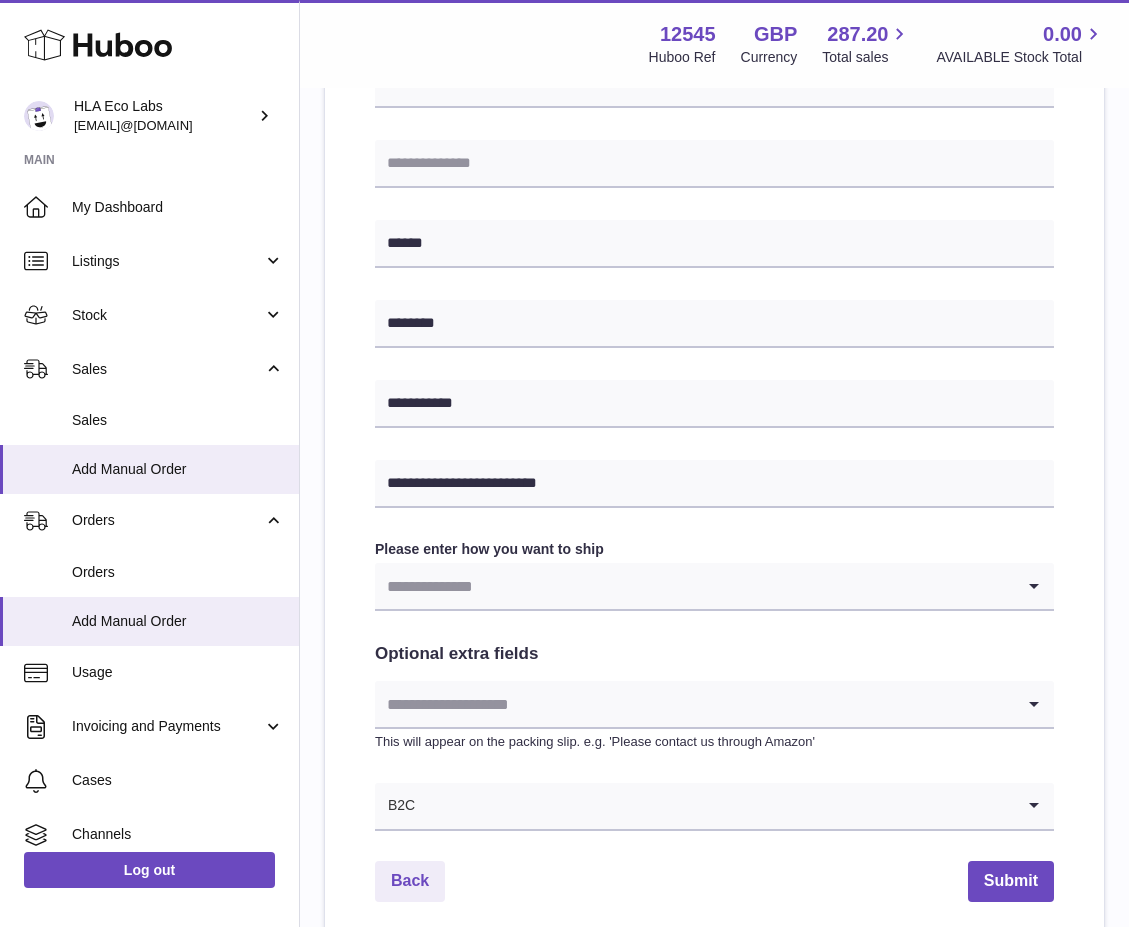 click at bounding box center (694, 586) 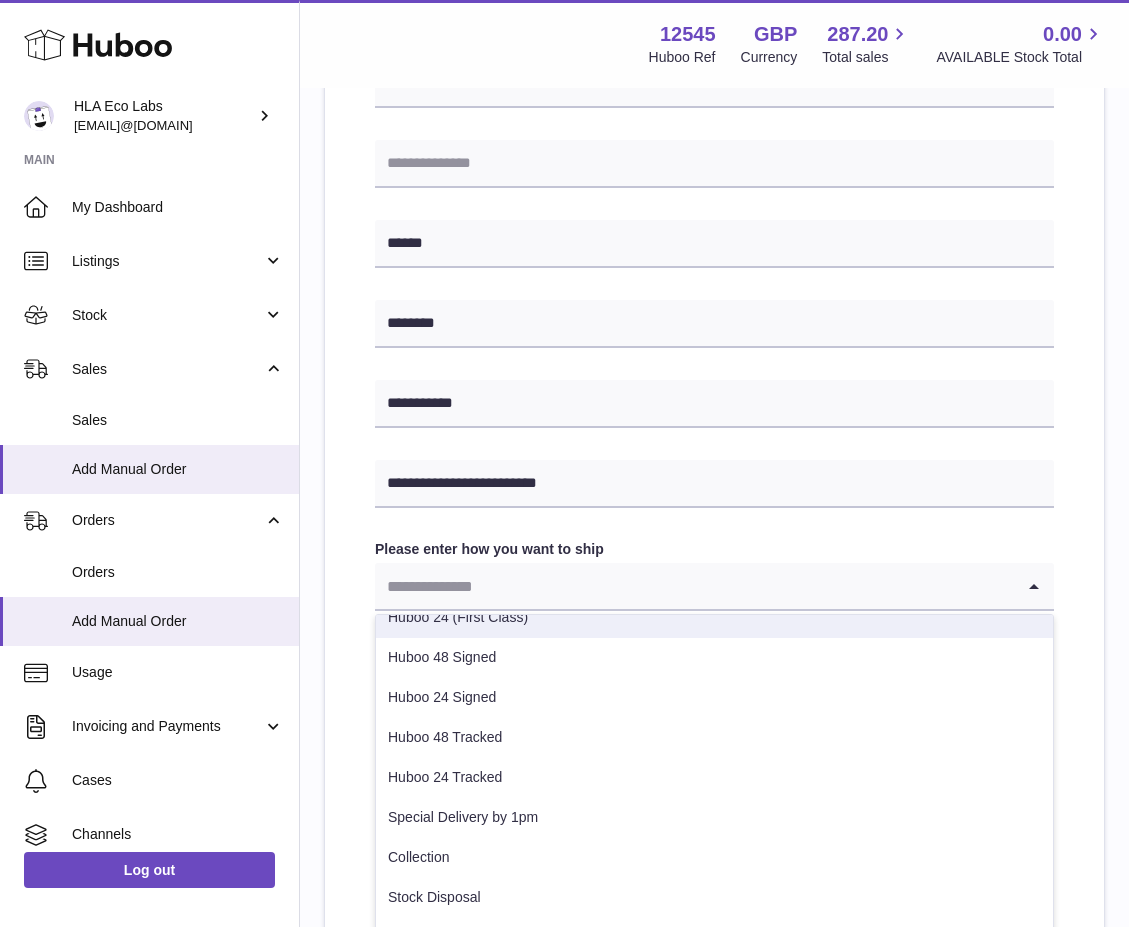 scroll, scrollTop: 45, scrollLeft: 0, axis: vertical 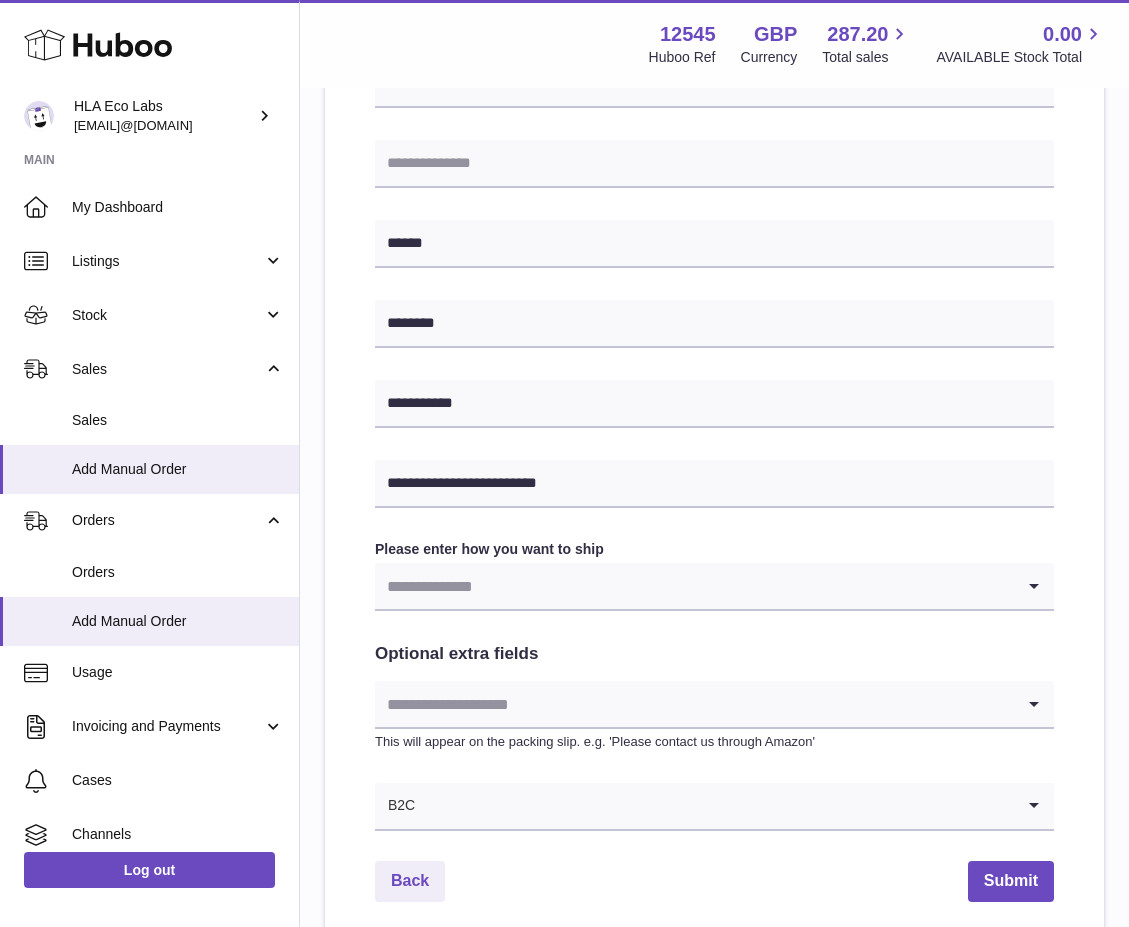 click on "**********" at bounding box center (714, 254) 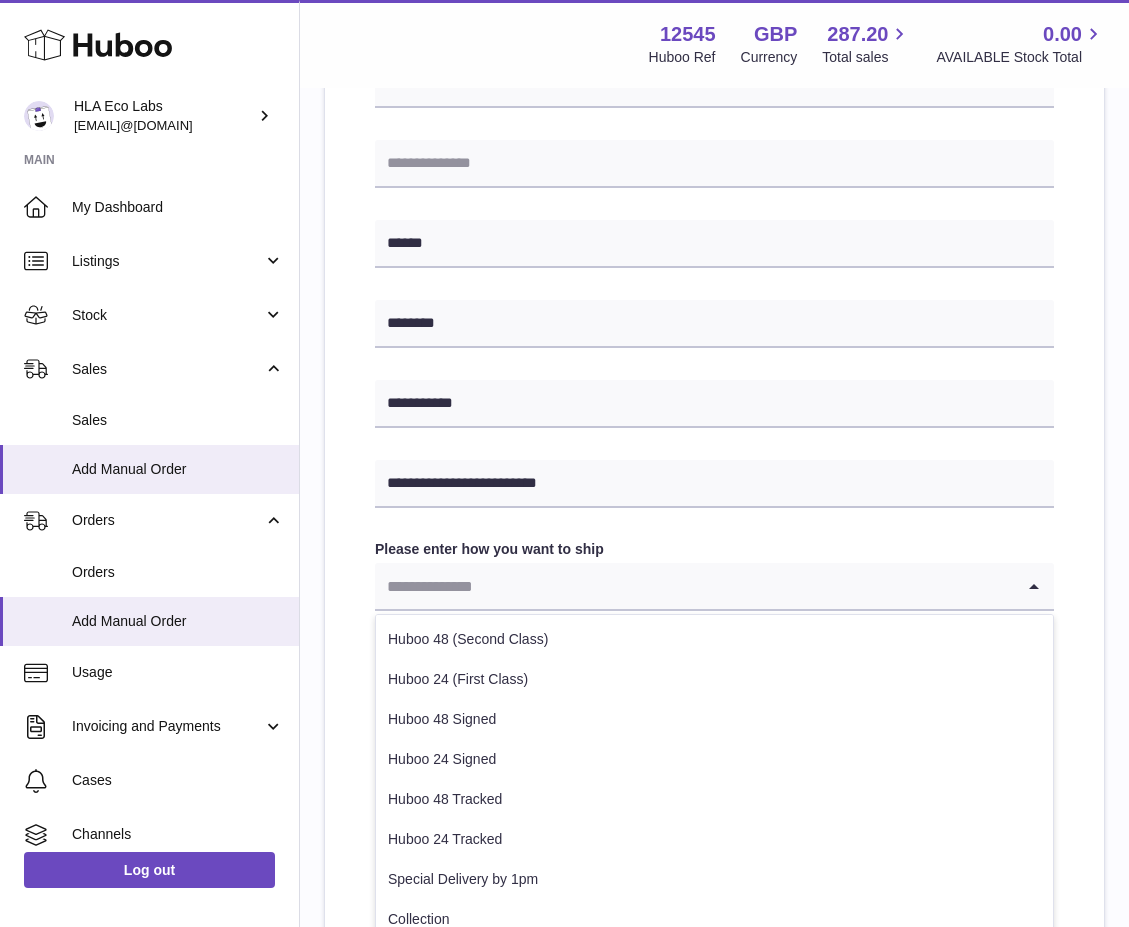 click at bounding box center [694, 586] 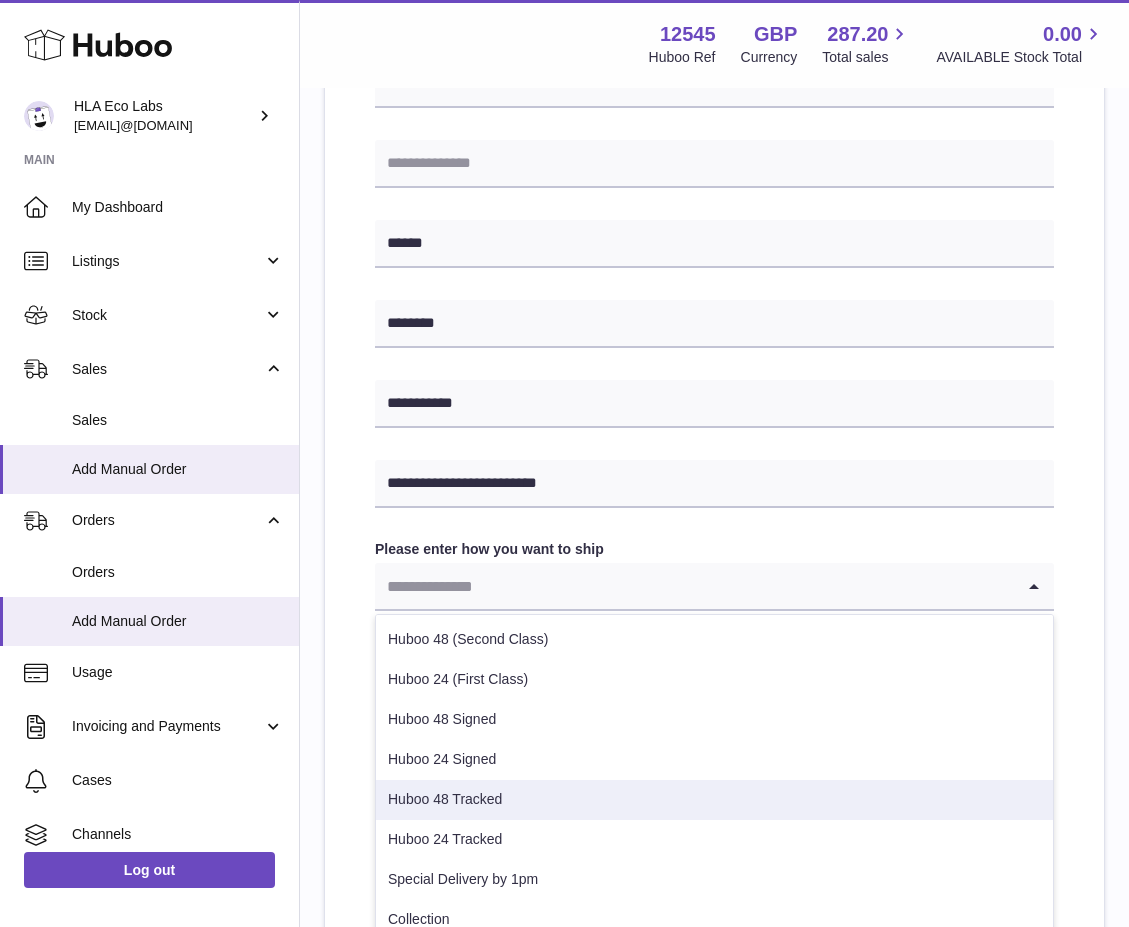 drag, startPoint x: 462, startPoint y: 805, endPoint x: 477, endPoint y: 810, distance: 15.811388 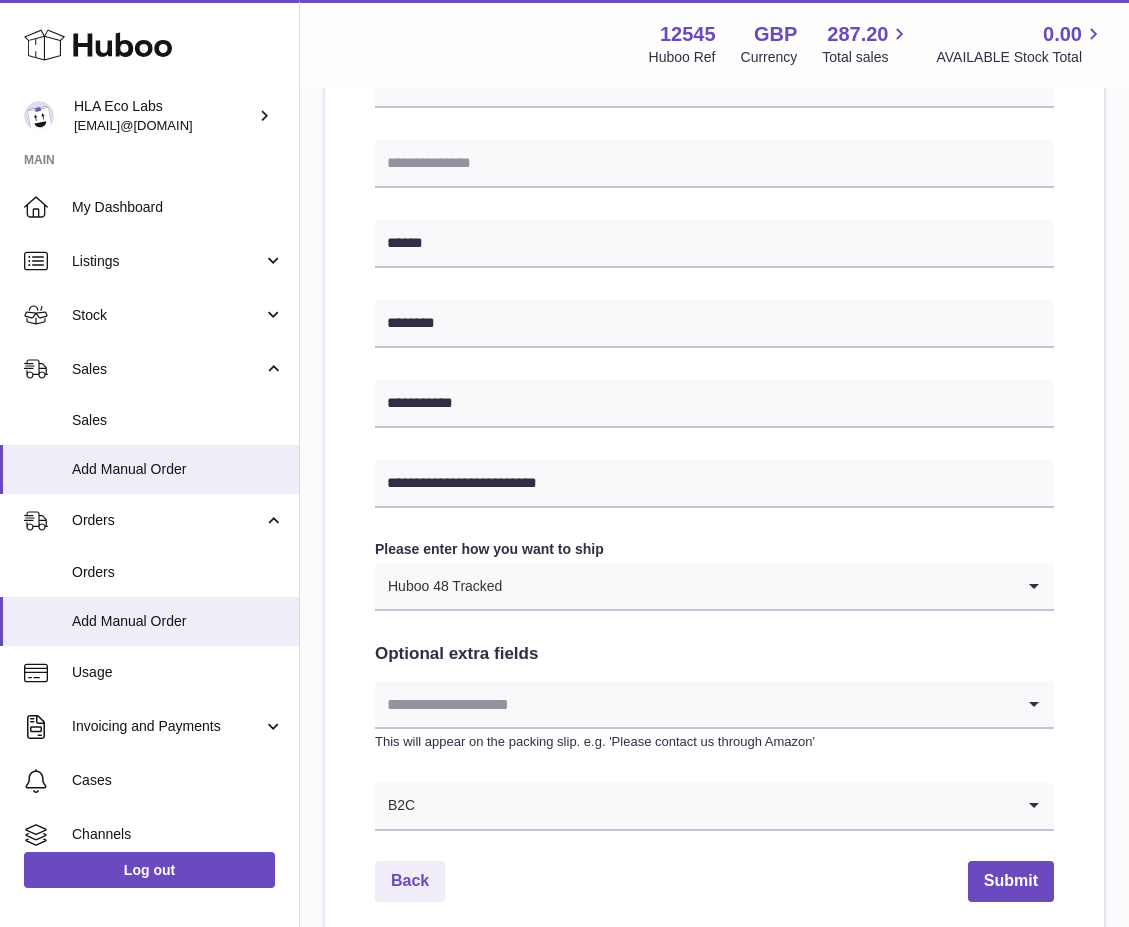 click at bounding box center [694, 704] 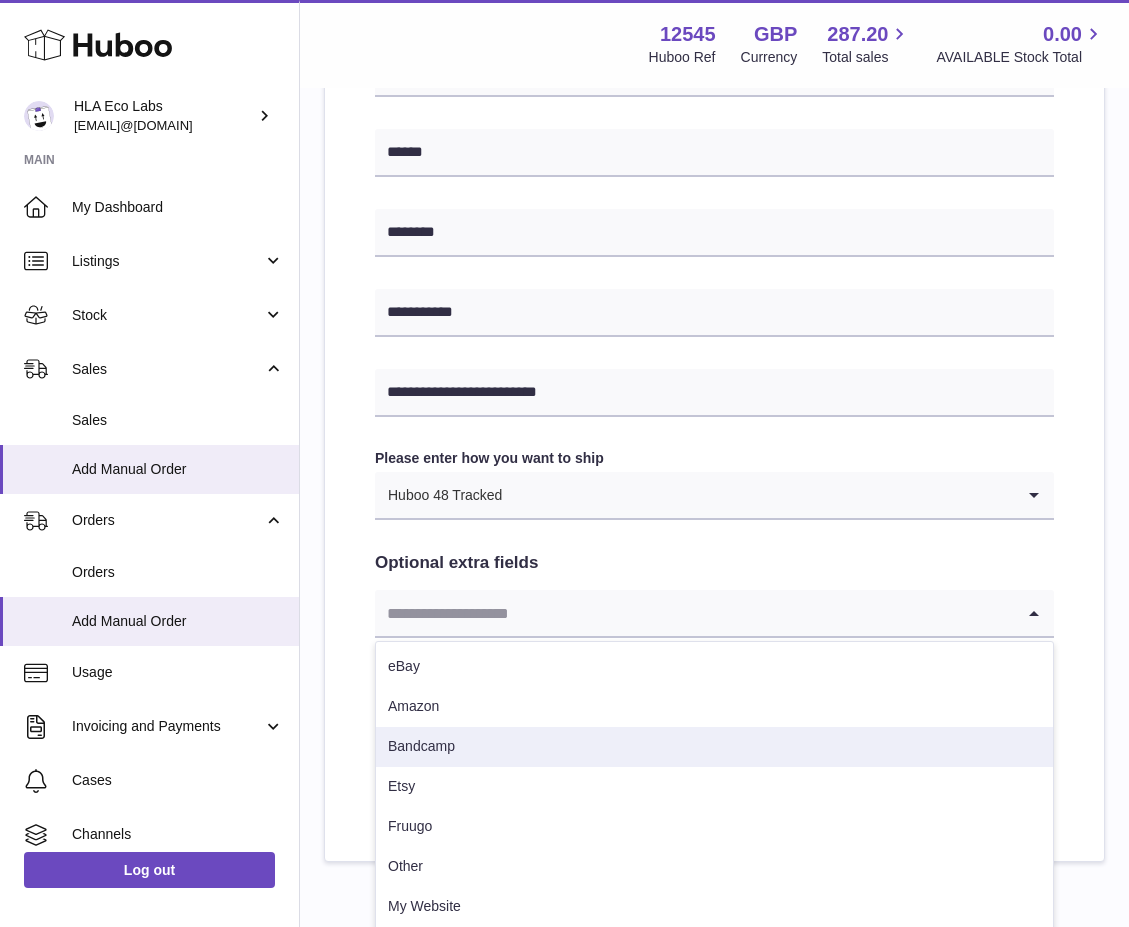 scroll, scrollTop: 884, scrollLeft: 0, axis: vertical 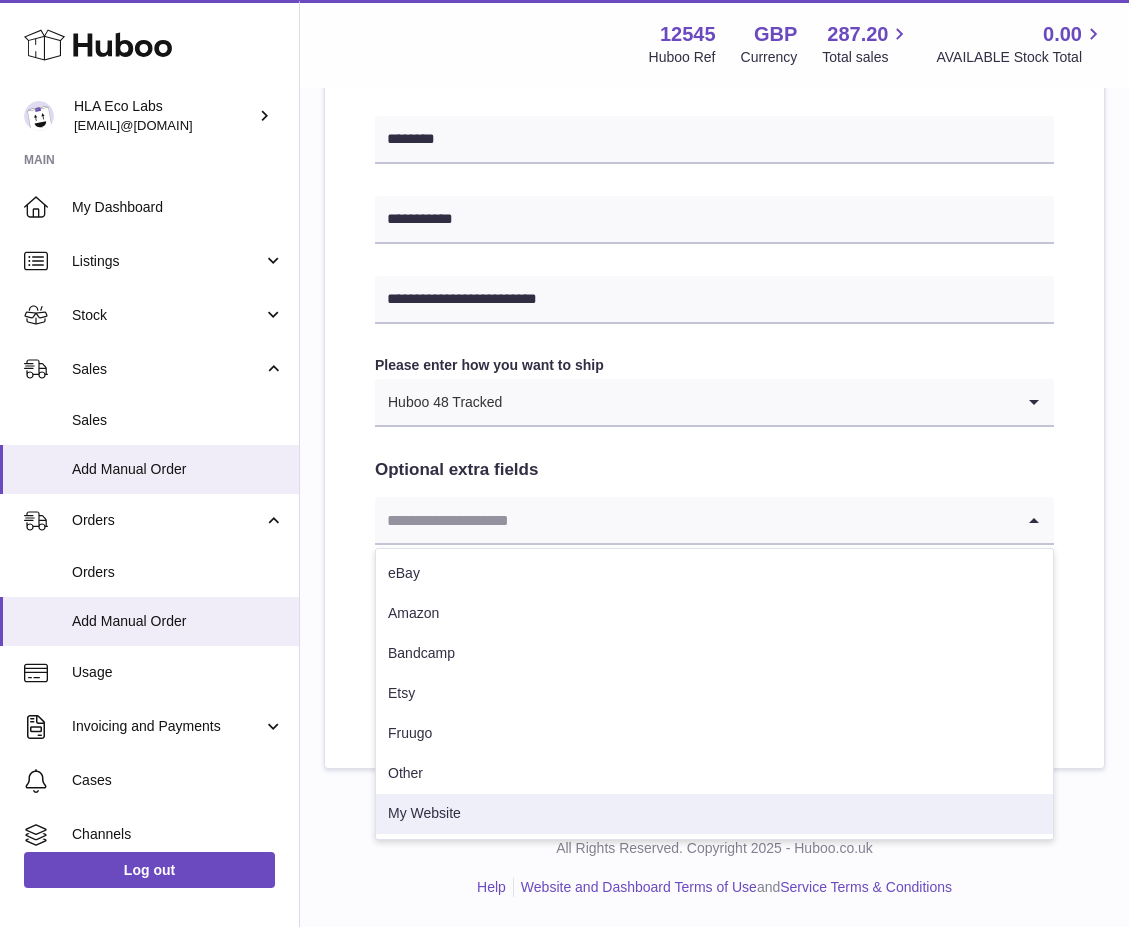 drag, startPoint x: 441, startPoint y: 814, endPoint x: 487, endPoint y: 827, distance: 47.801674 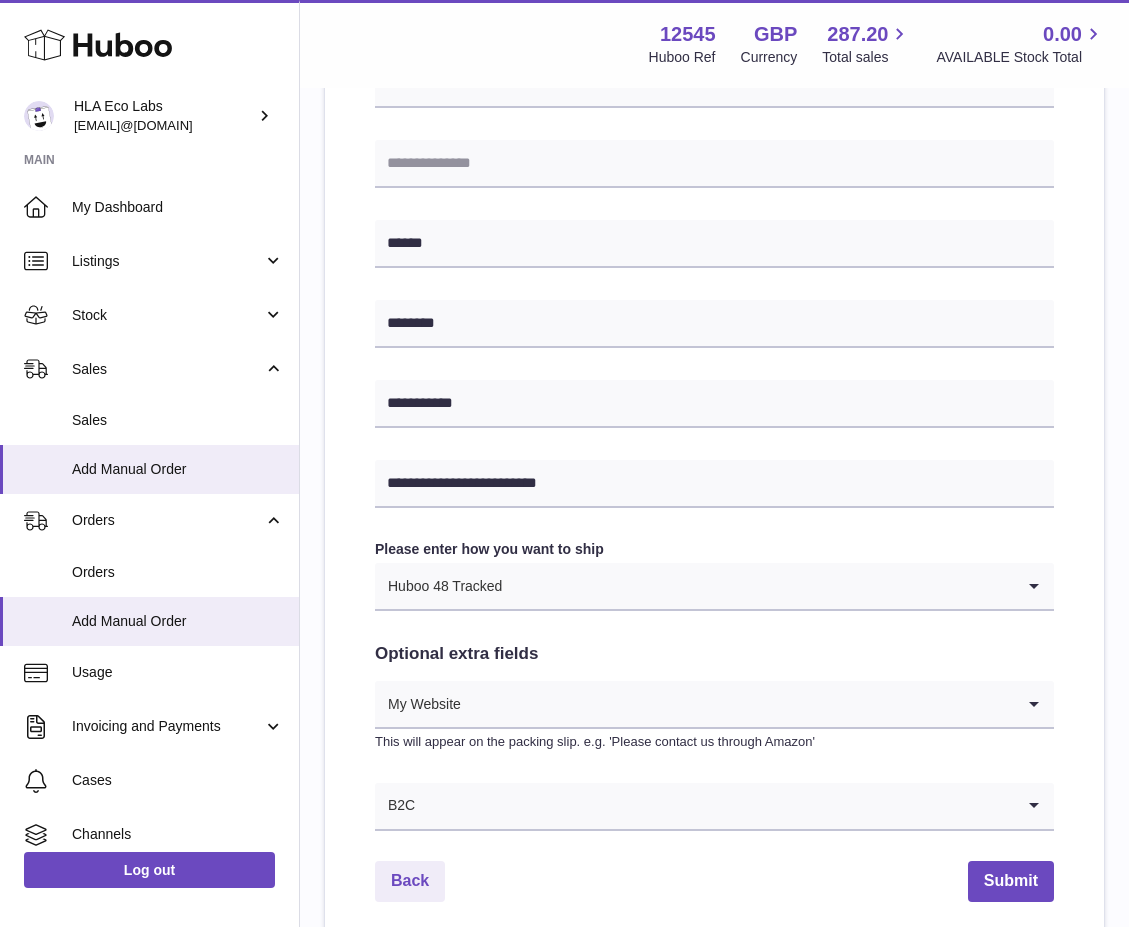 scroll, scrollTop: 884, scrollLeft: 0, axis: vertical 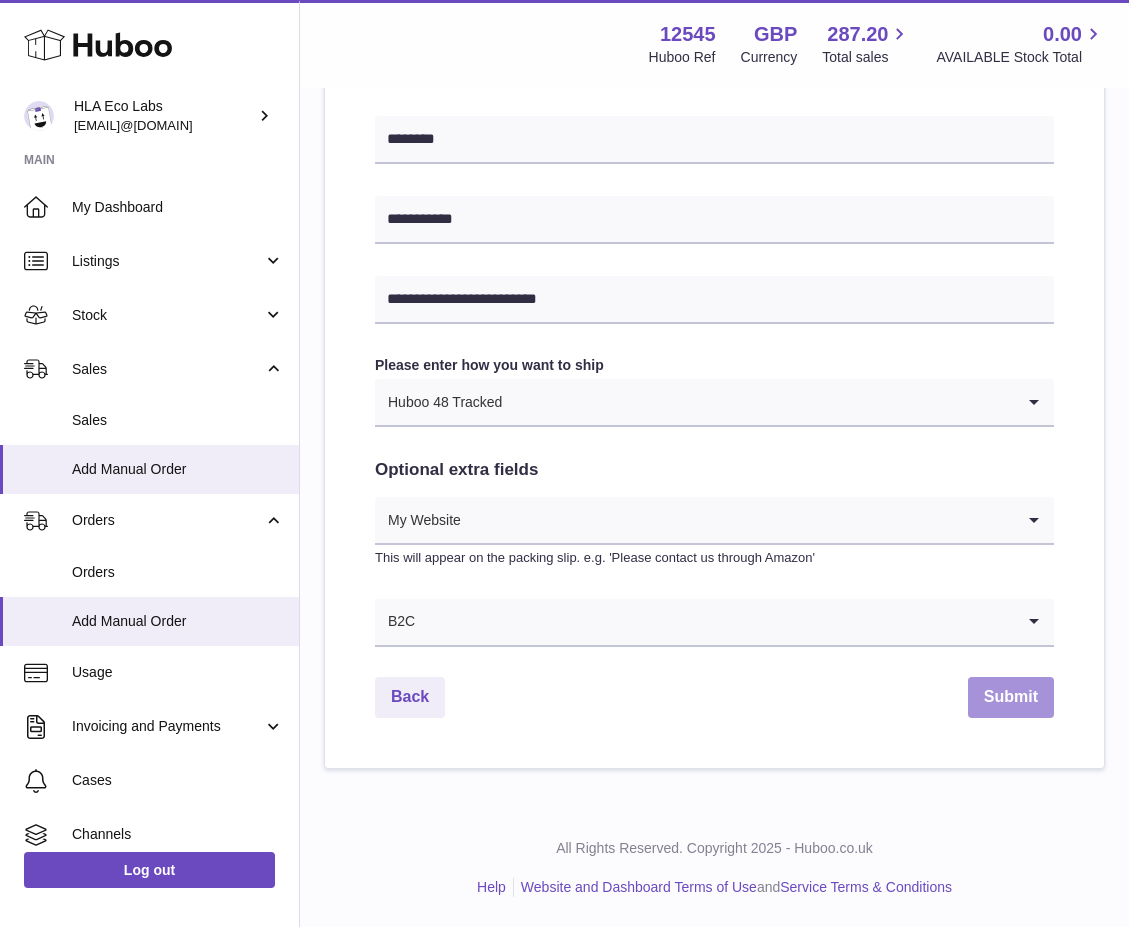 click on "Submit" at bounding box center (1011, 697) 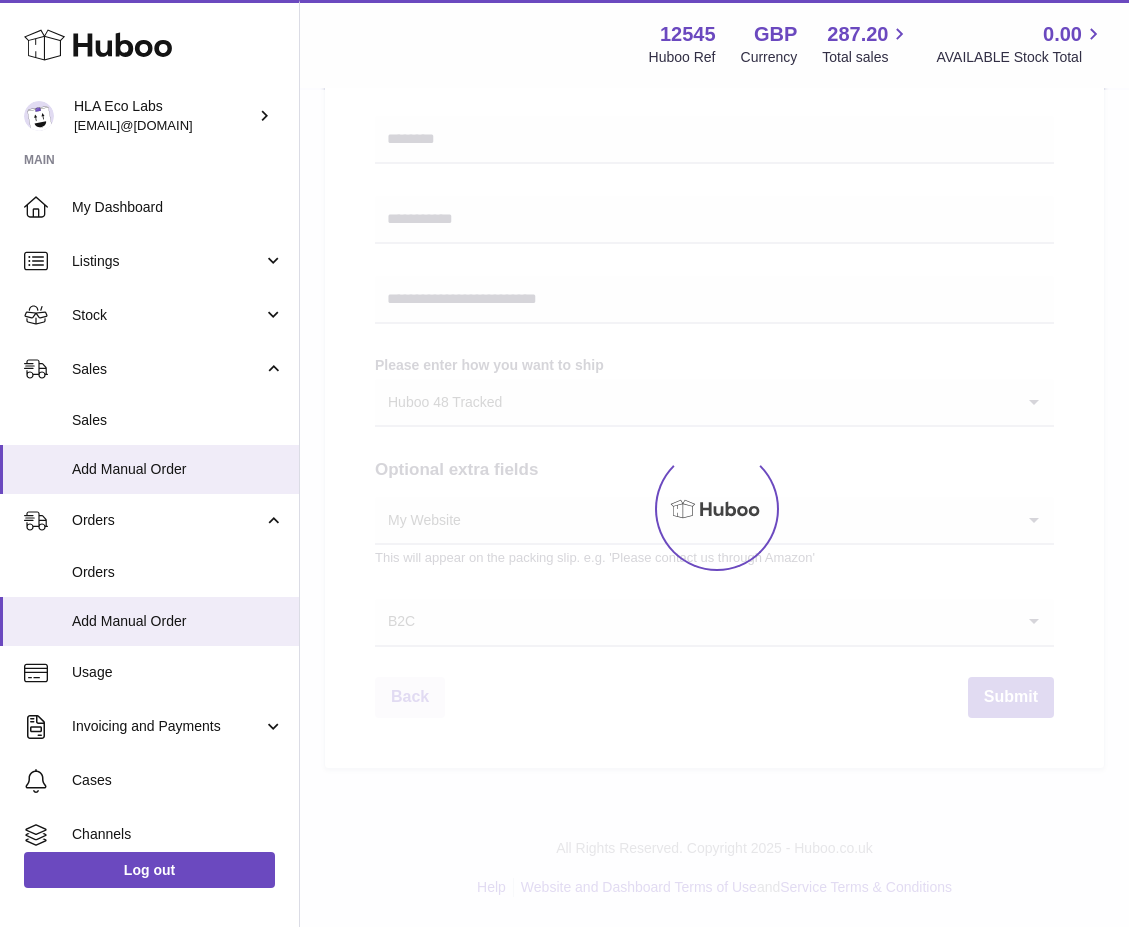 select on "***" 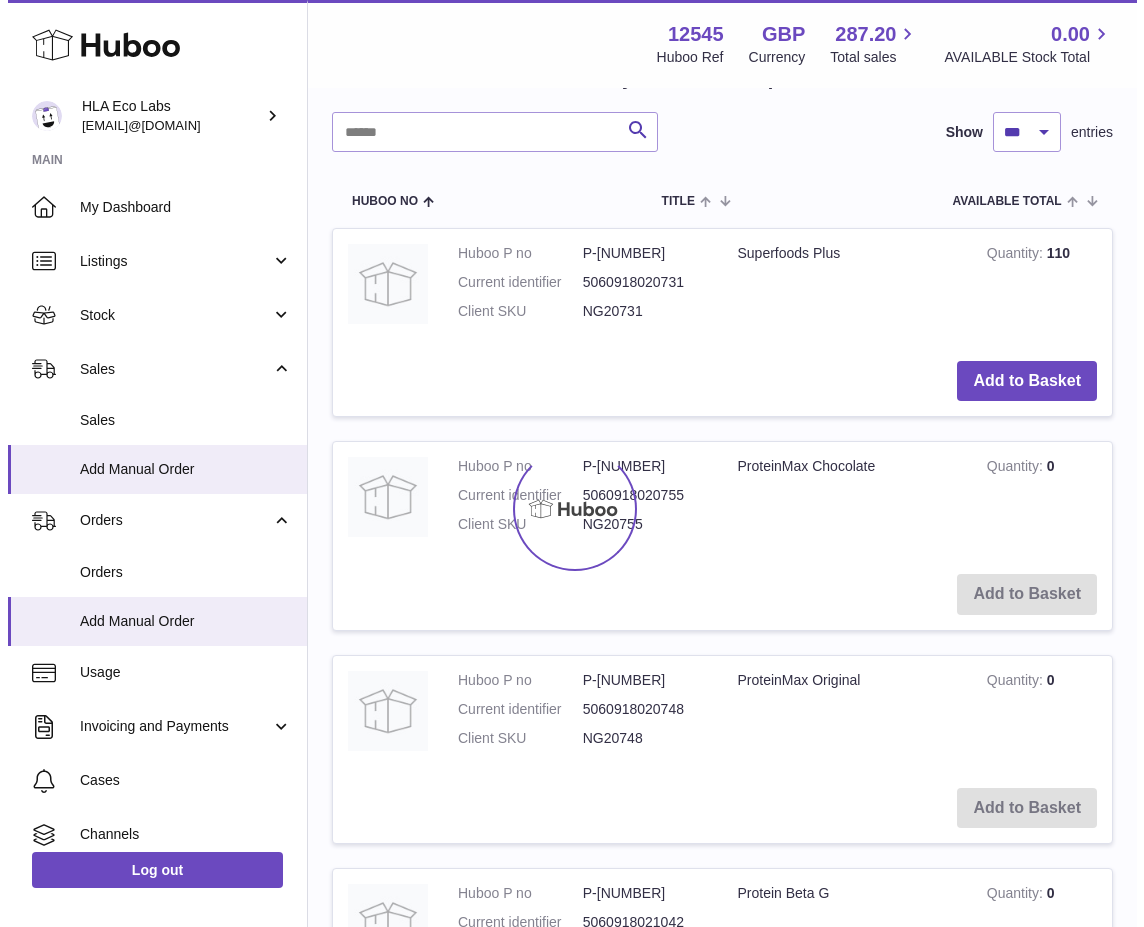 scroll, scrollTop: 0, scrollLeft: 0, axis: both 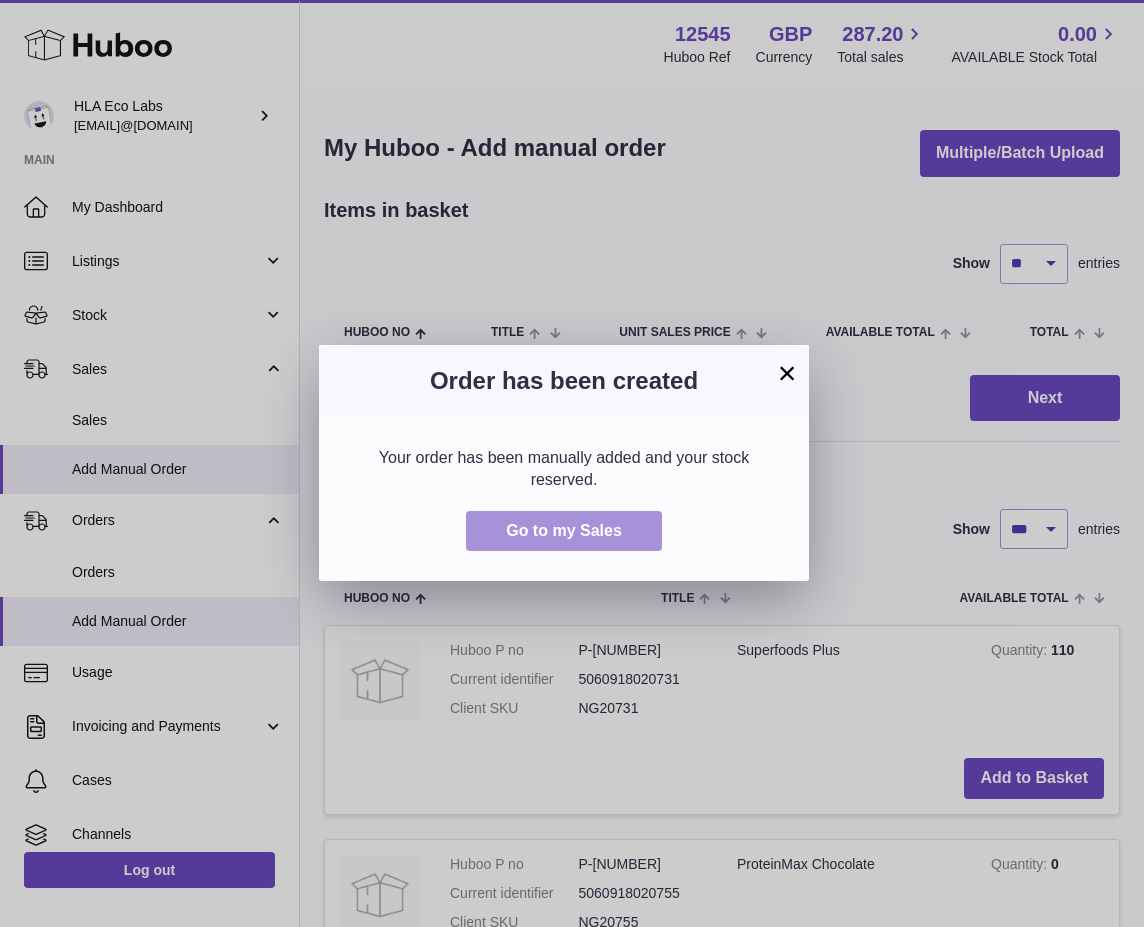 click on "Go to my Sales" at bounding box center (564, 530) 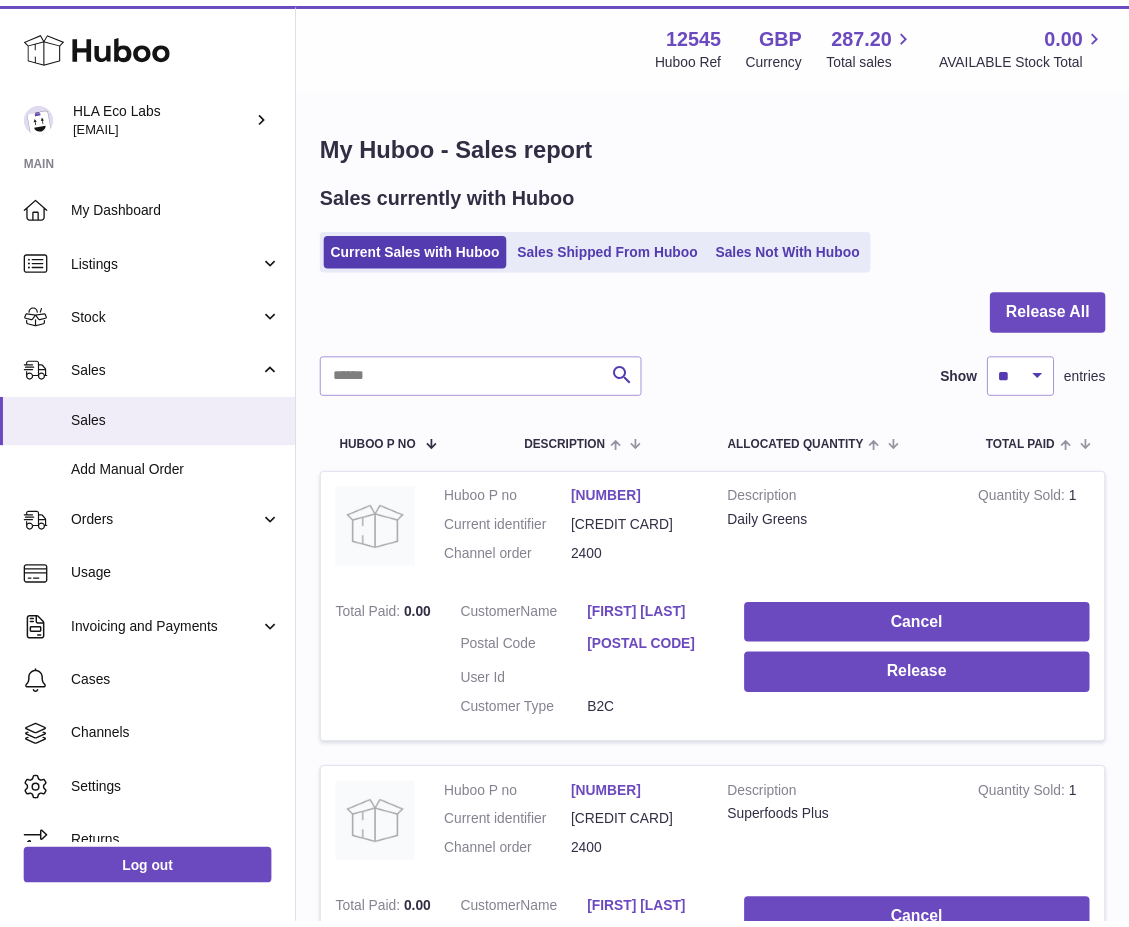 scroll, scrollTop: 0, scrollLeft: 0, axis: both 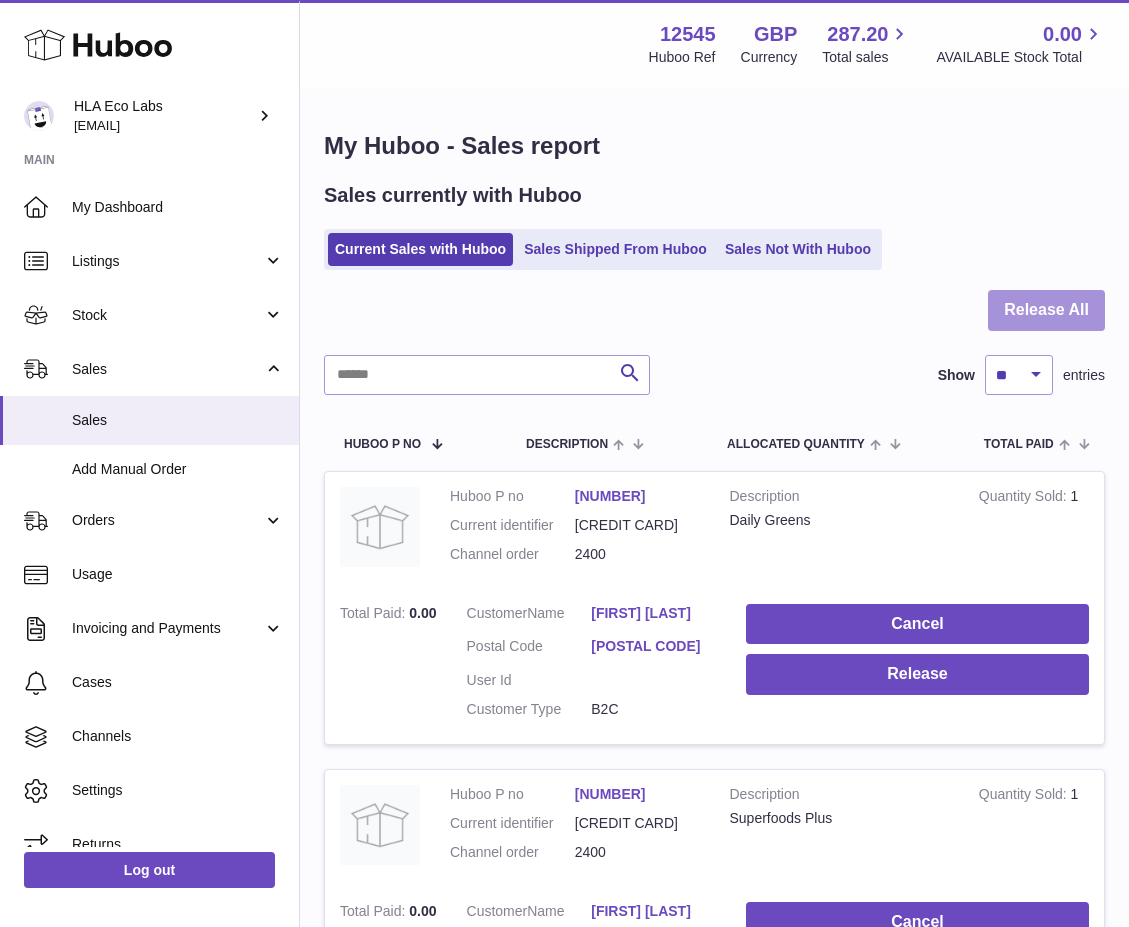 click on "Release All" at bounding box center [1046, 310] 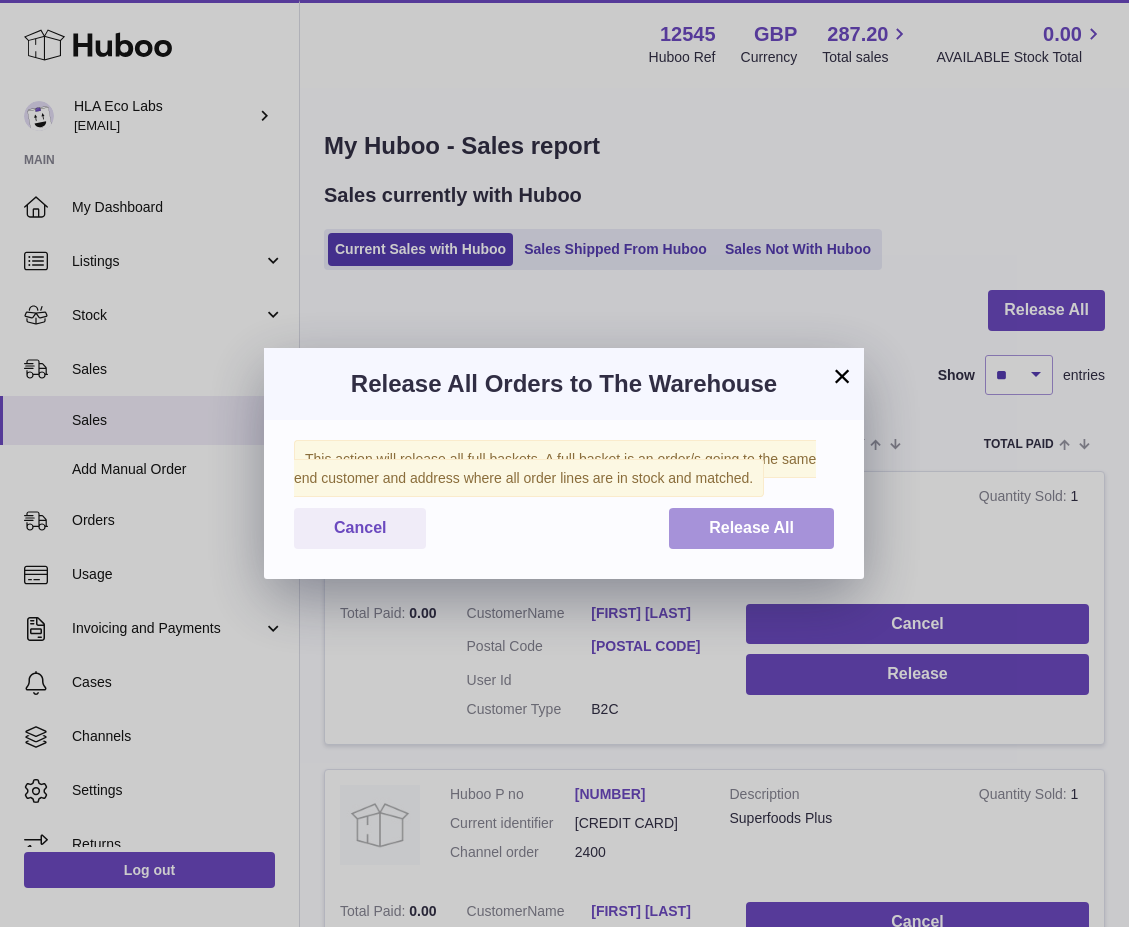click on "Release All" at bounding box center (751, 527) 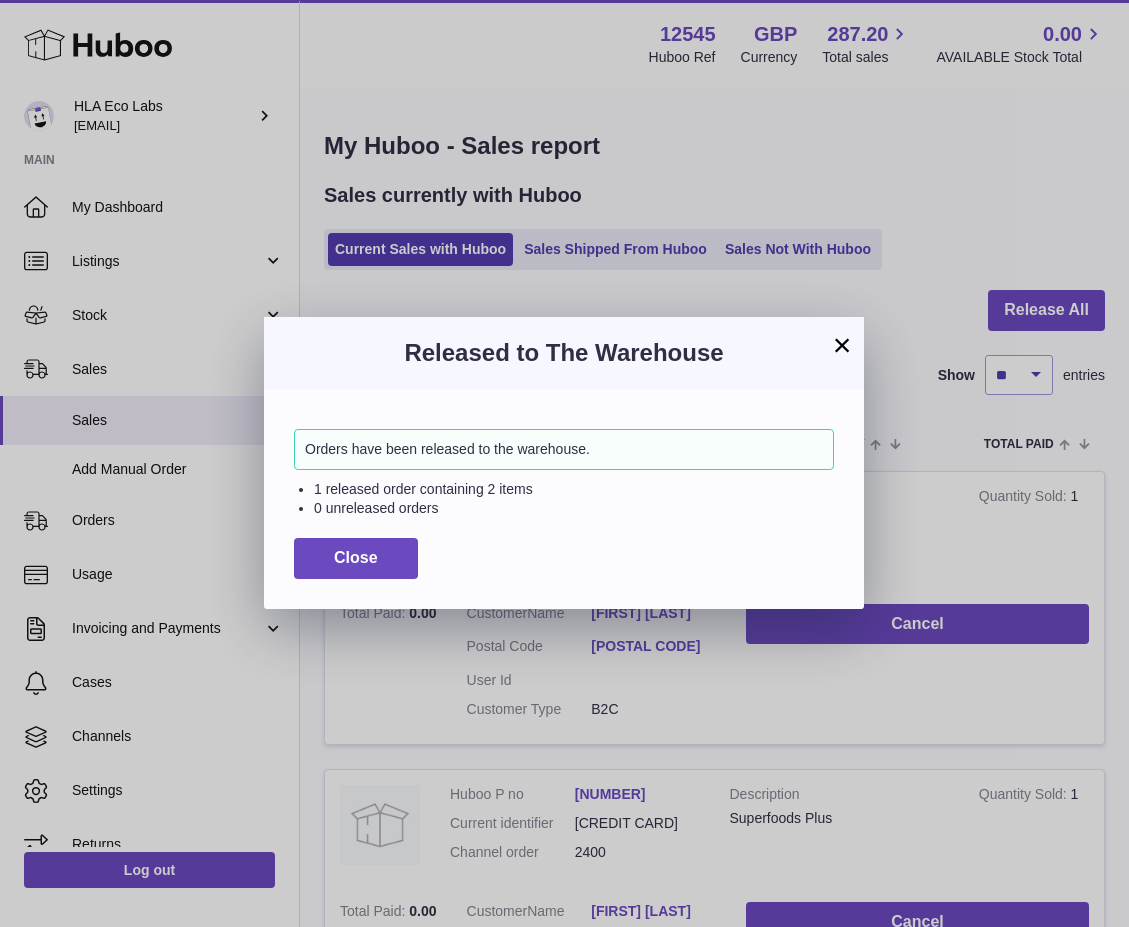 click on "×" at bounding box center (842, 345) 